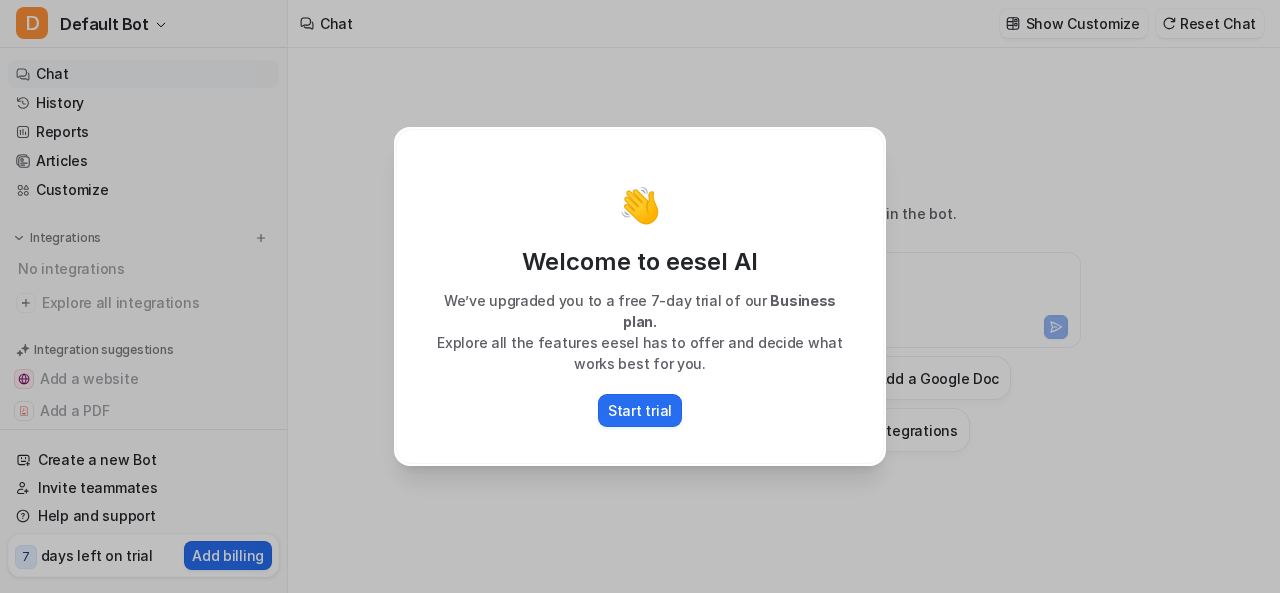 scroll, scrollTop: 0, scrollLeft: 0, axis: both 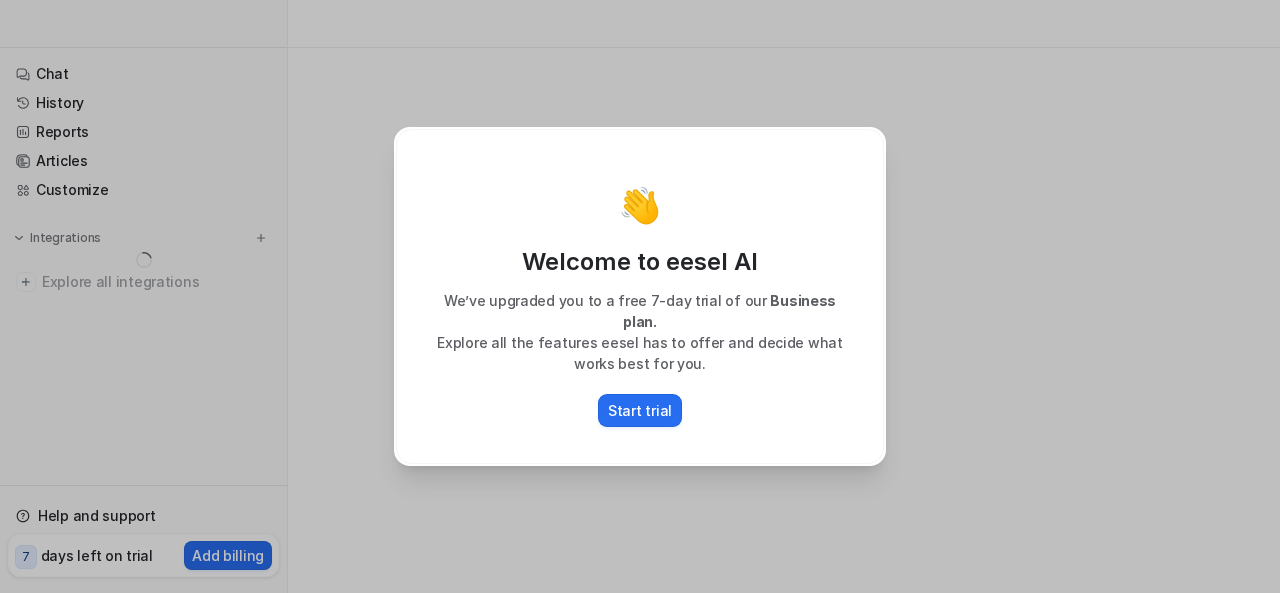 click on "👋 Welcome to eesel AI We’ve upgraded you to a free 7-day trial of our   Business plan.  Explore all the features eesel has to offer and decide what works best for you. Start trial" at bounding box center (640, 296) 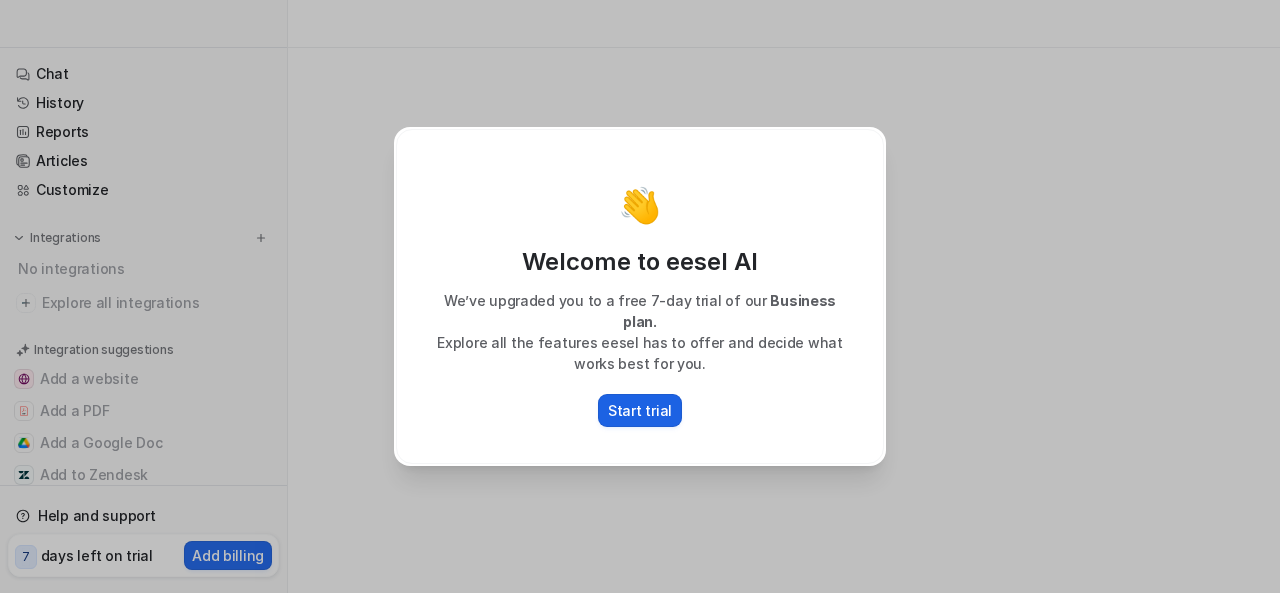 click on "Start trial" at bounding box center [640, 410] 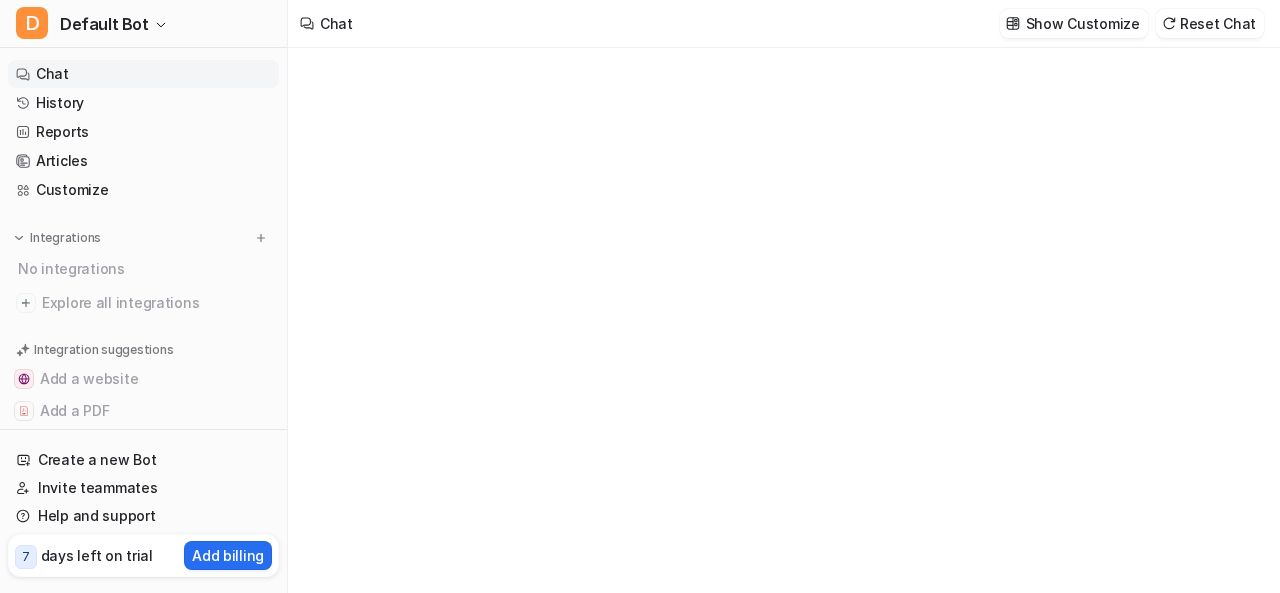 type on "**********" 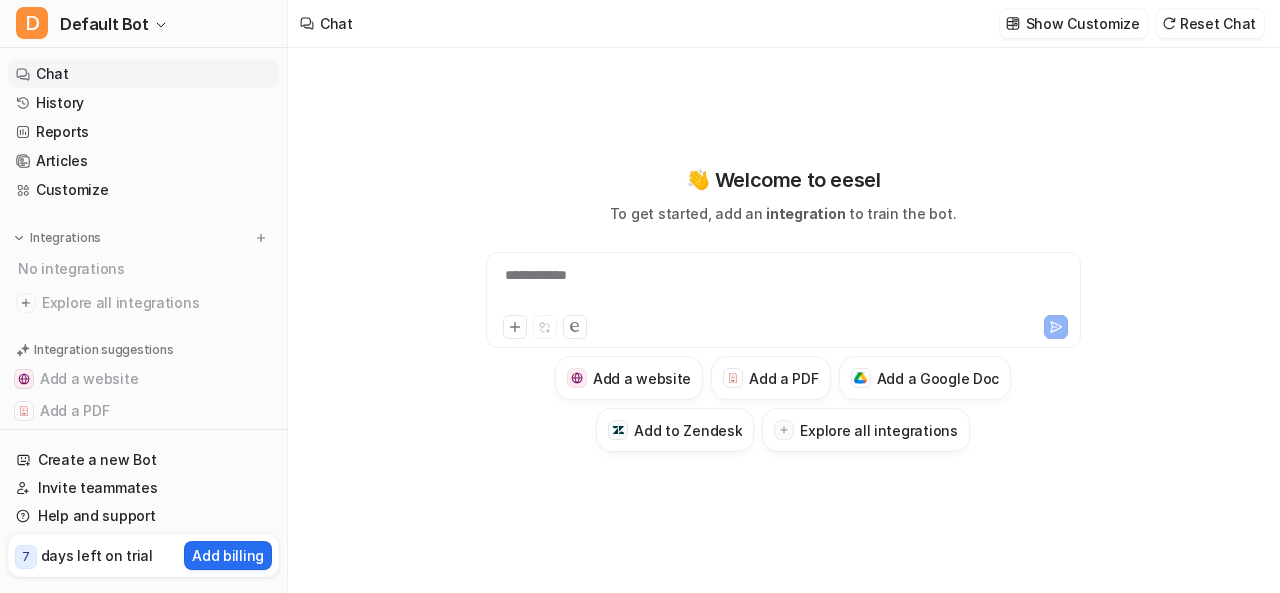 click on "**********" at bounding box center [784, 288] 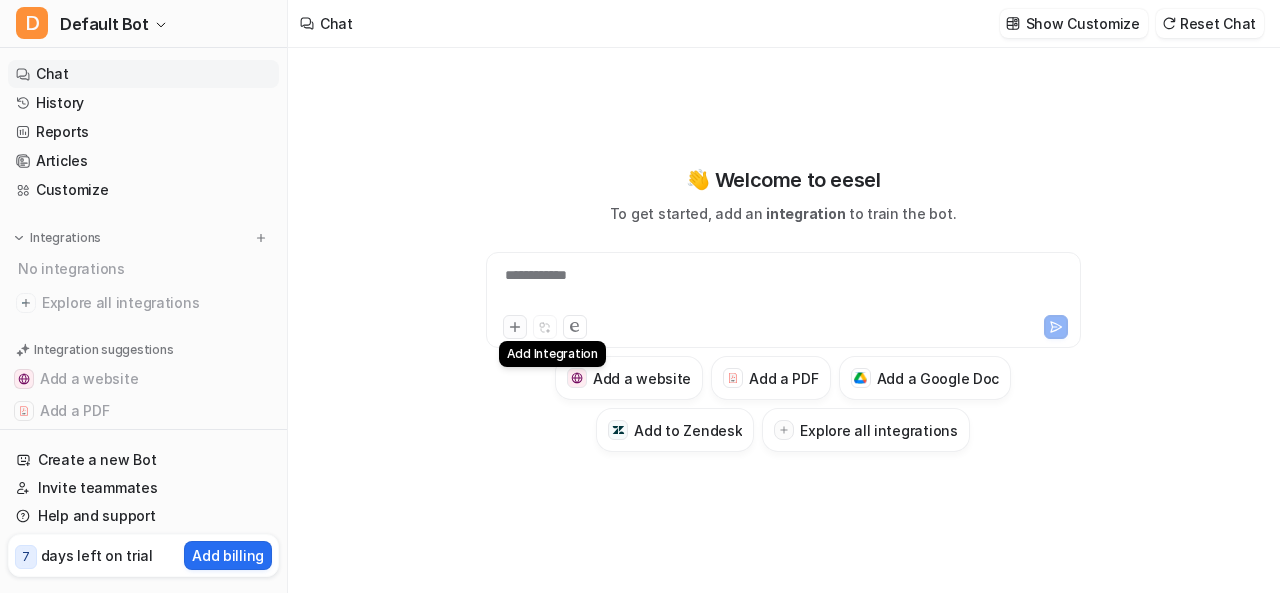 click 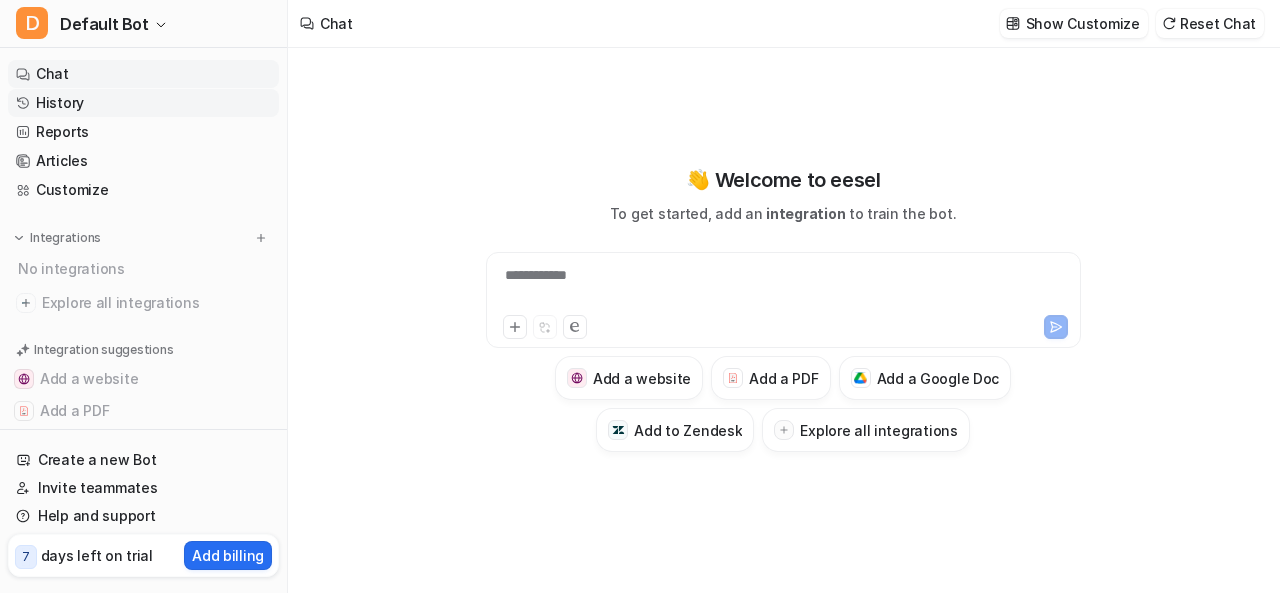 click on "History" at bounding box center [143, 103] 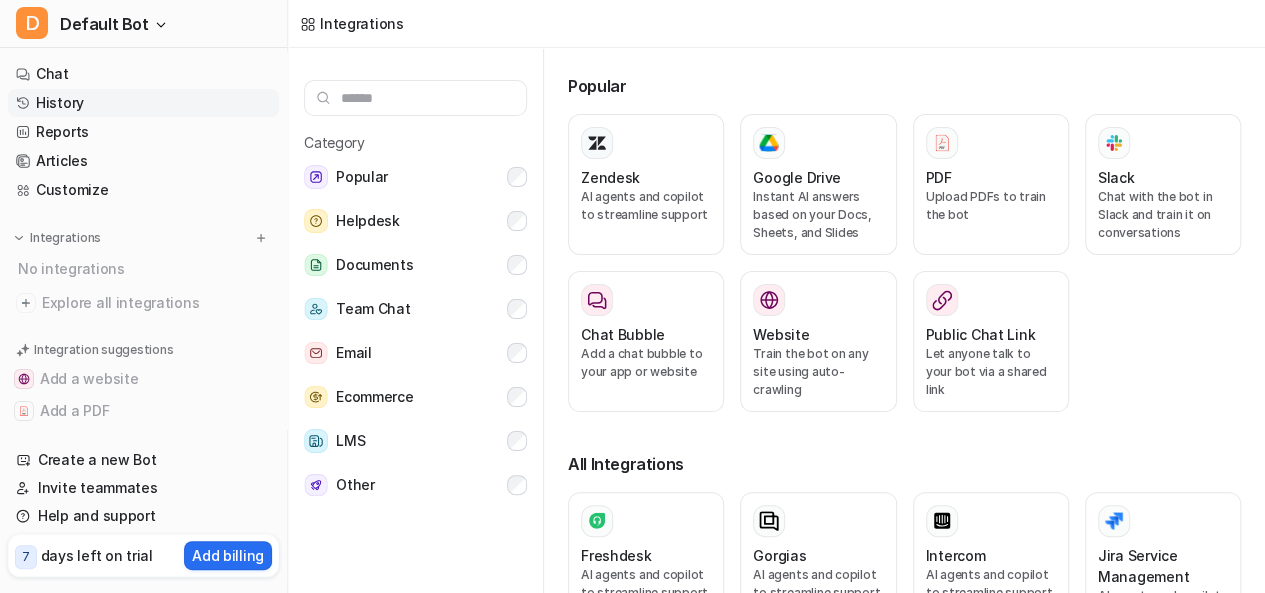 click on "History" at bounding box center [143, 103] 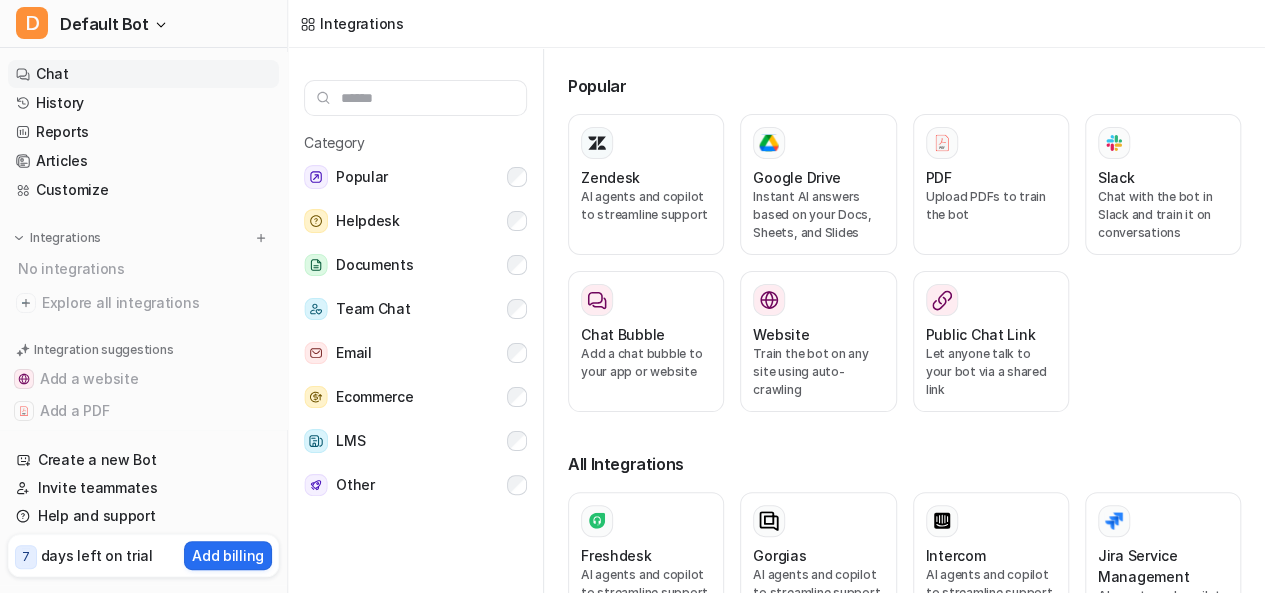 click on "Chat" at bounding box center [143, 74] 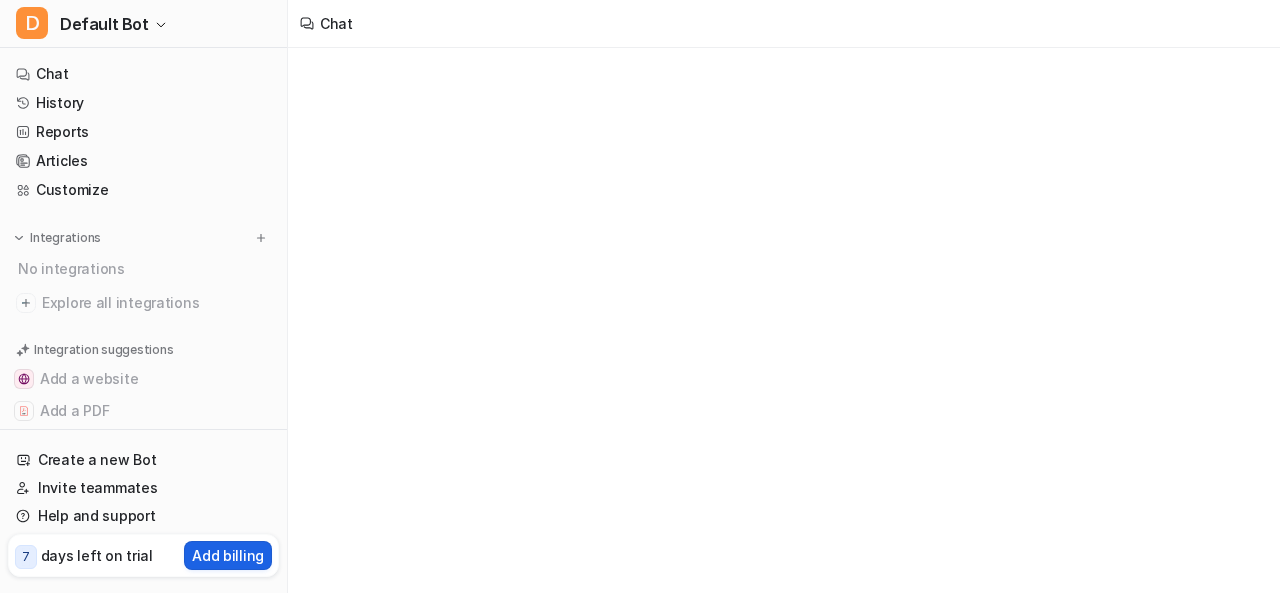 click on "Add billing" at bounding box center [228, 555] 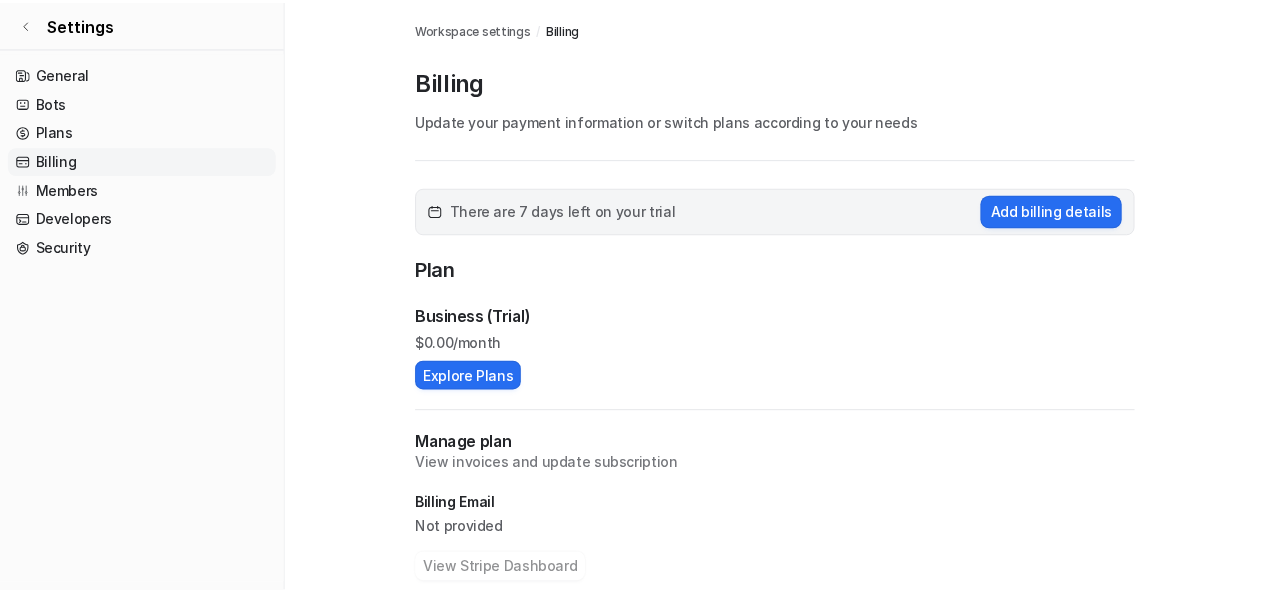 scroll, scrollTop: 0, scrollLeft: 0, axis: both 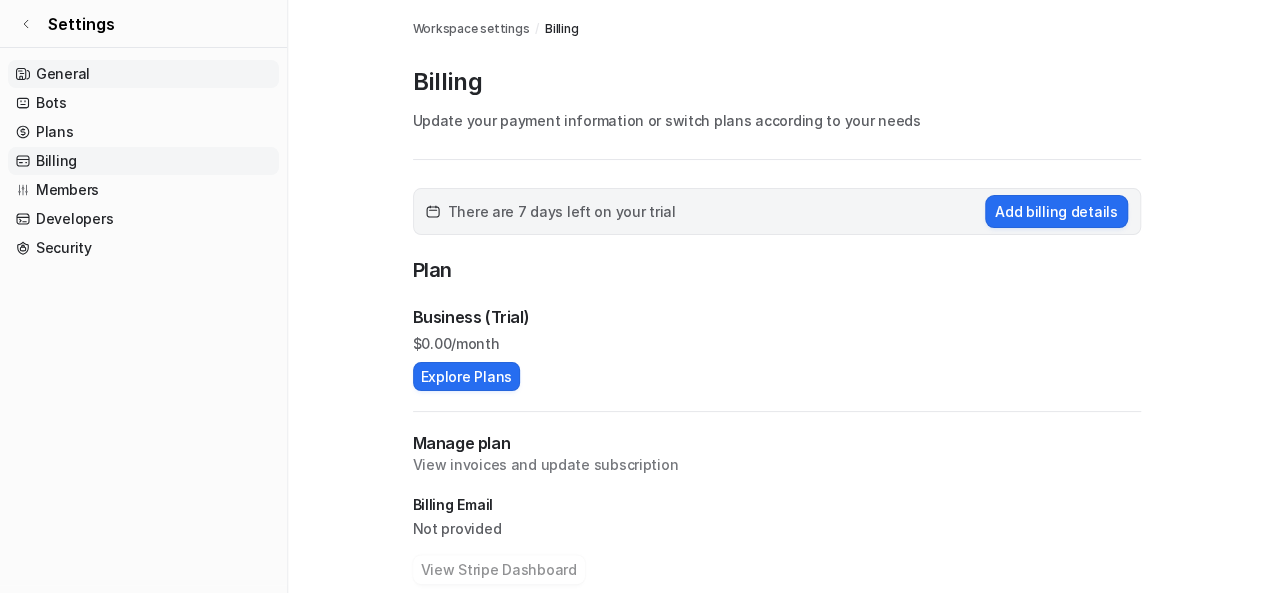 click on "General" at bounding box center (143, 74) 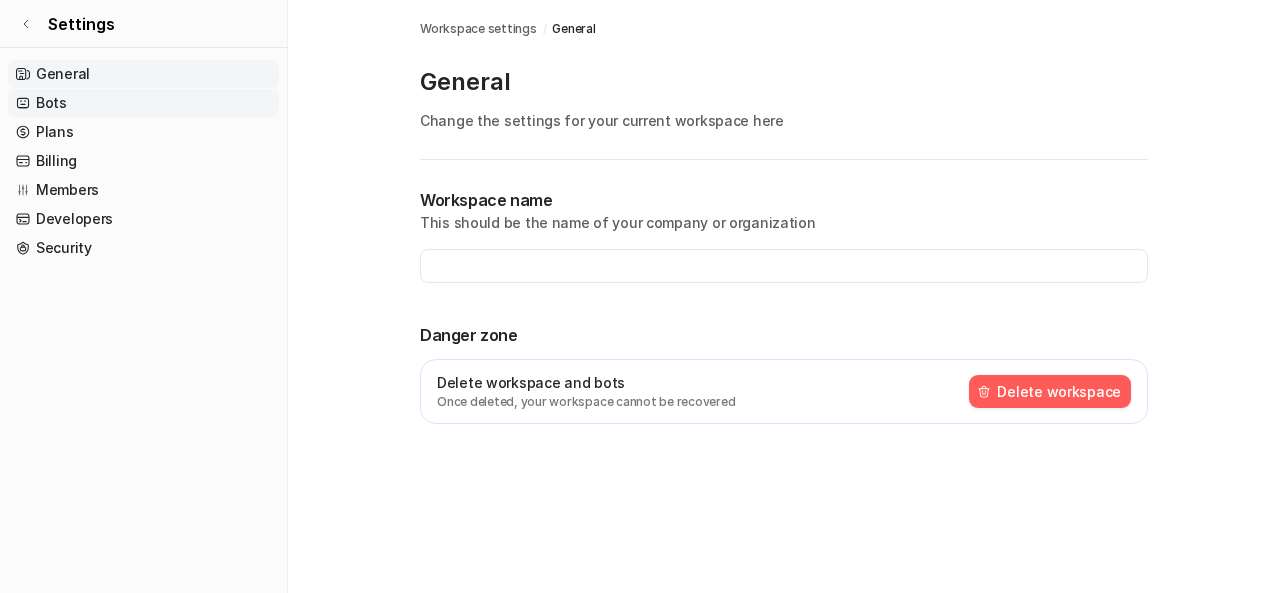 type on "**********" 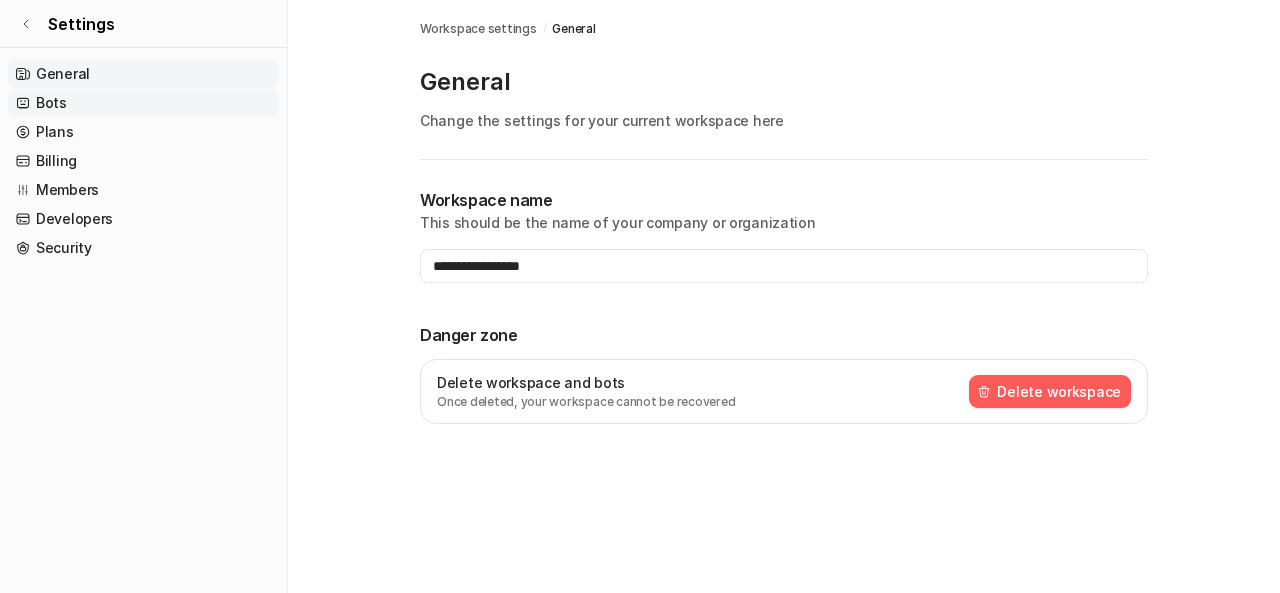 click on "Bots" at bounding box center (143, 103) 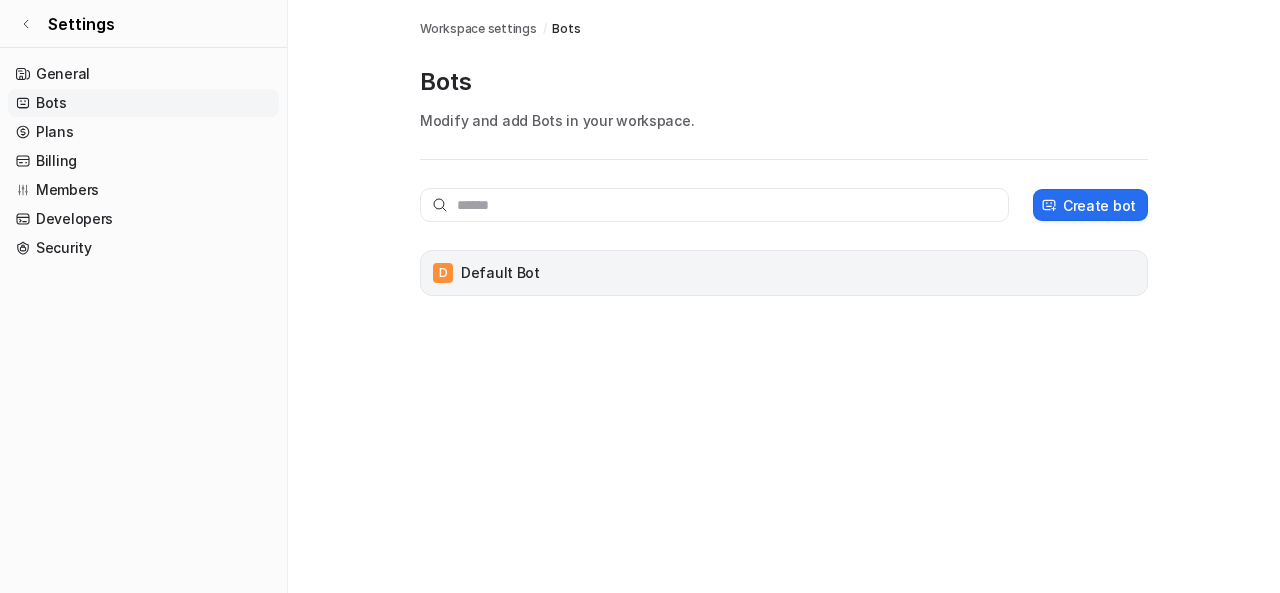 click on "D Default Bot" at bounding box center (784, 273) 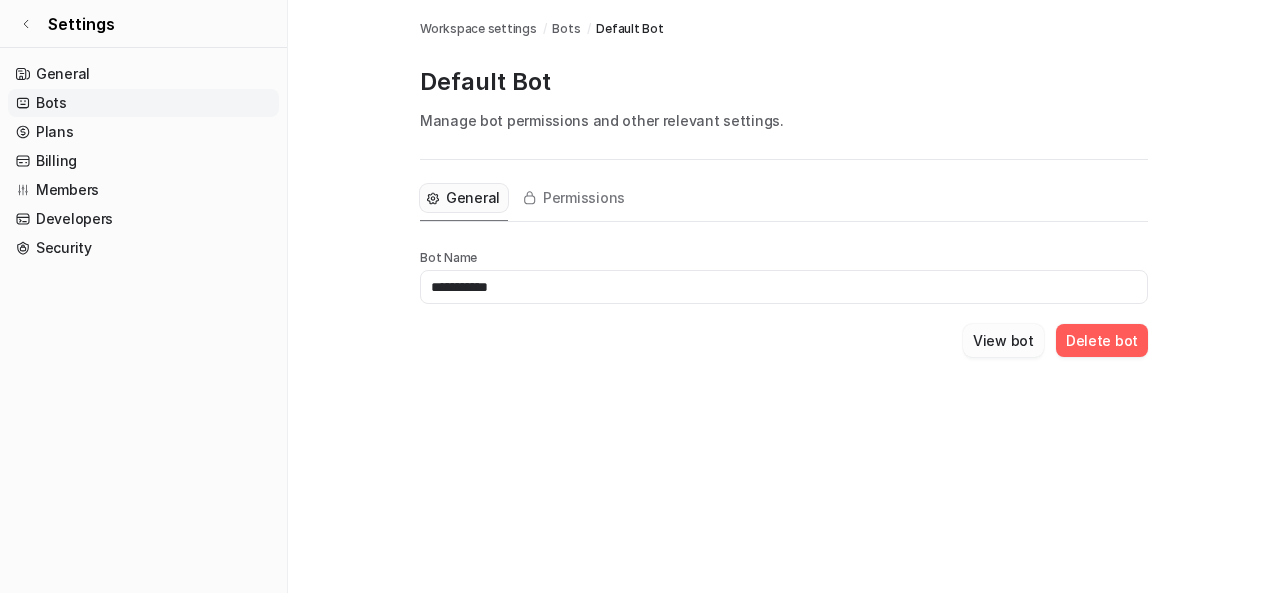 click on "View bot" at bounding box center (1003, 340) 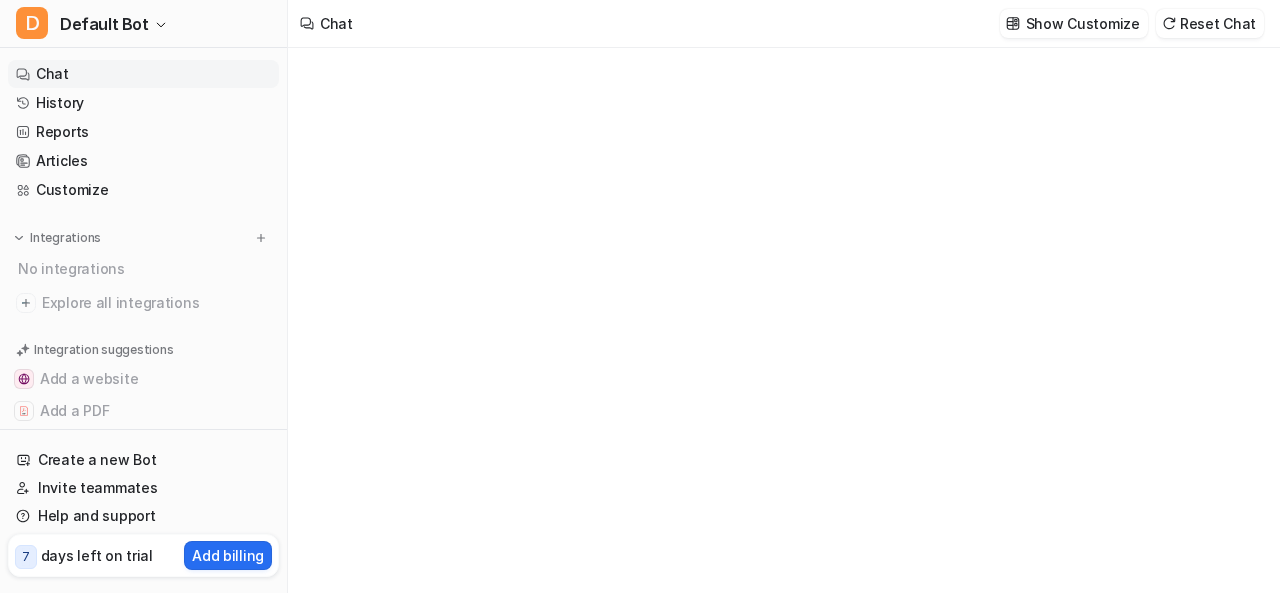 type on "**********" 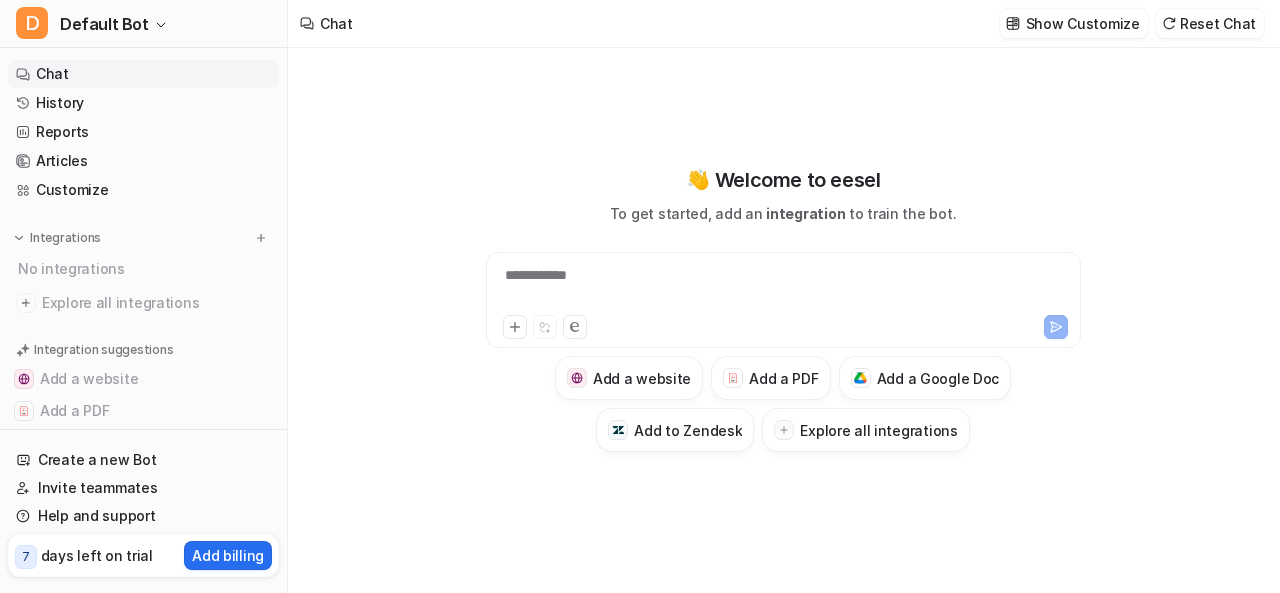 click on "**********" at bounding box center [784, 288] 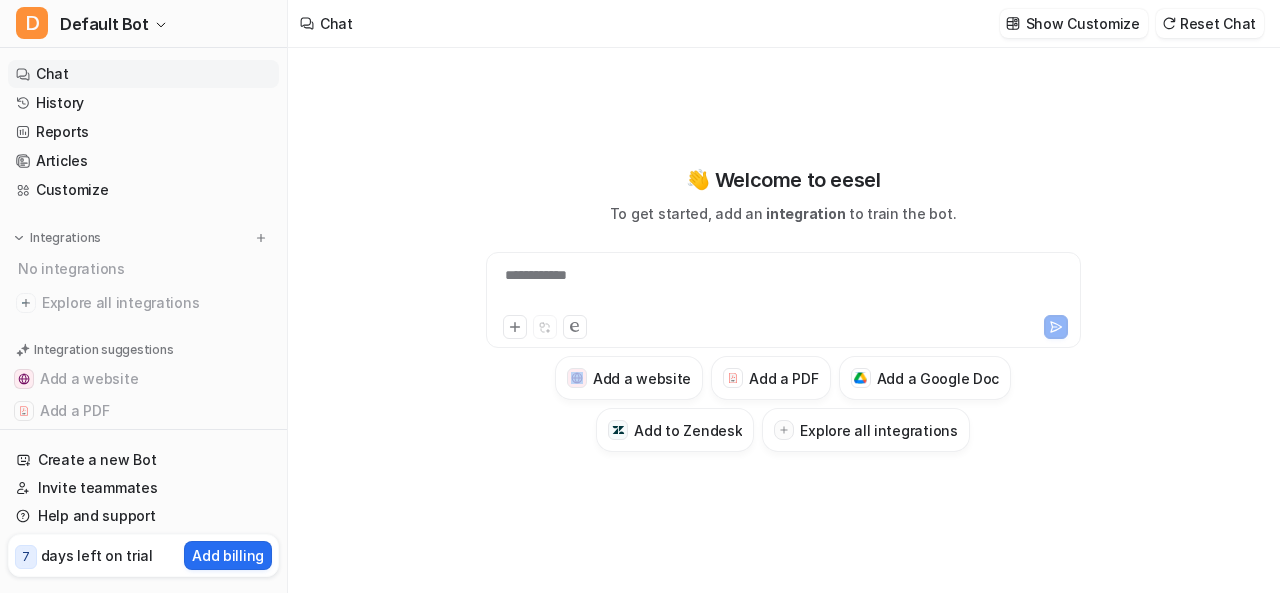 click on "**********" at bounding box center (784, 288) 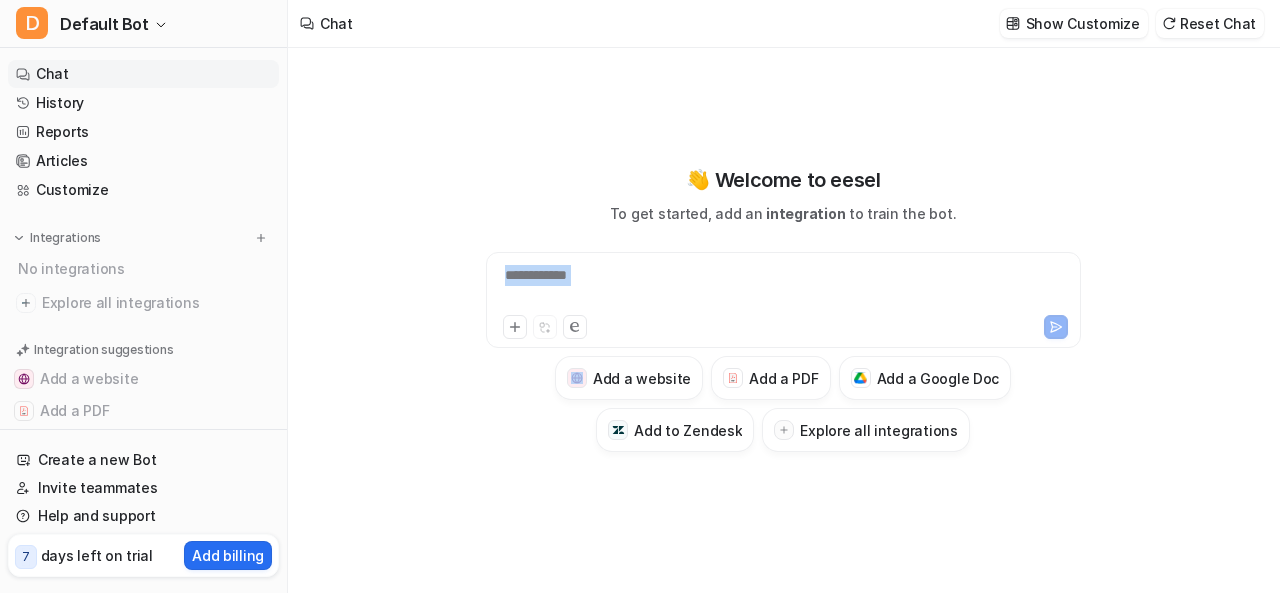 click on "**********" at bounding box center [784, 288] 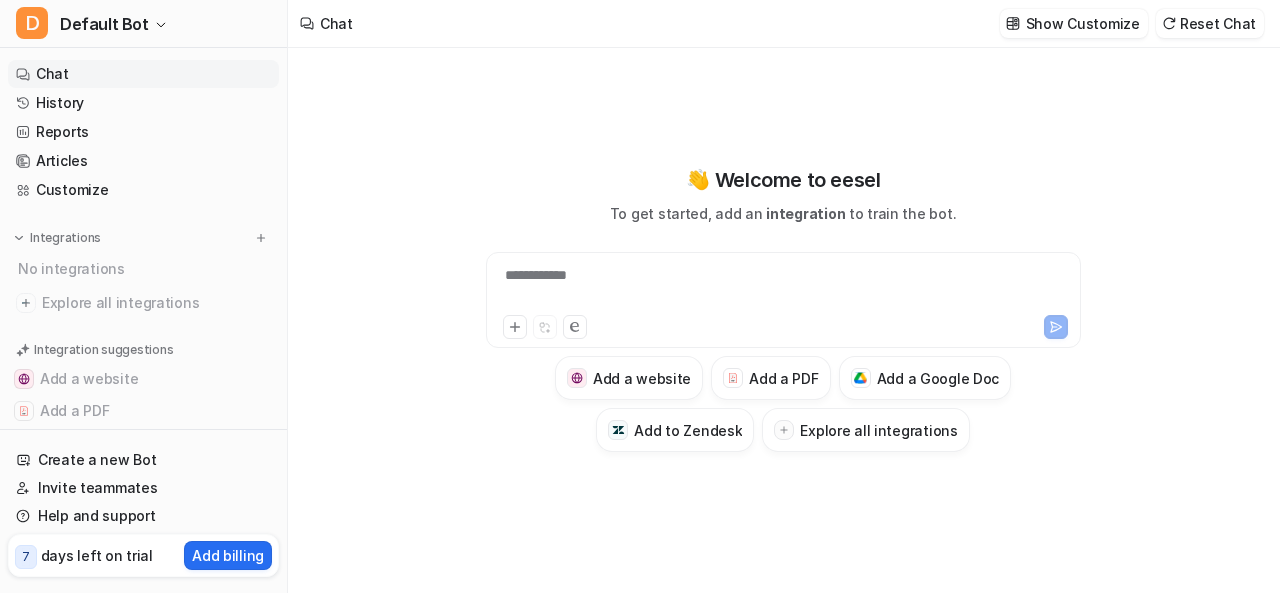 click on "**********" at bounding box center [784, 288] 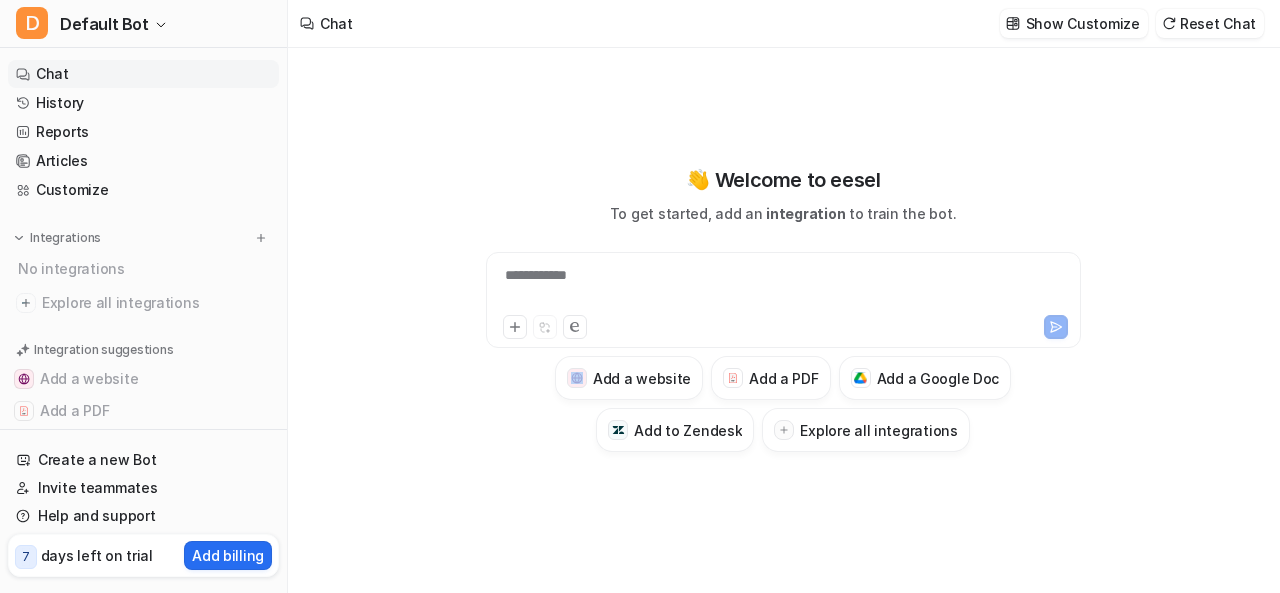 click on "**********" at bounding box center (784, 288) 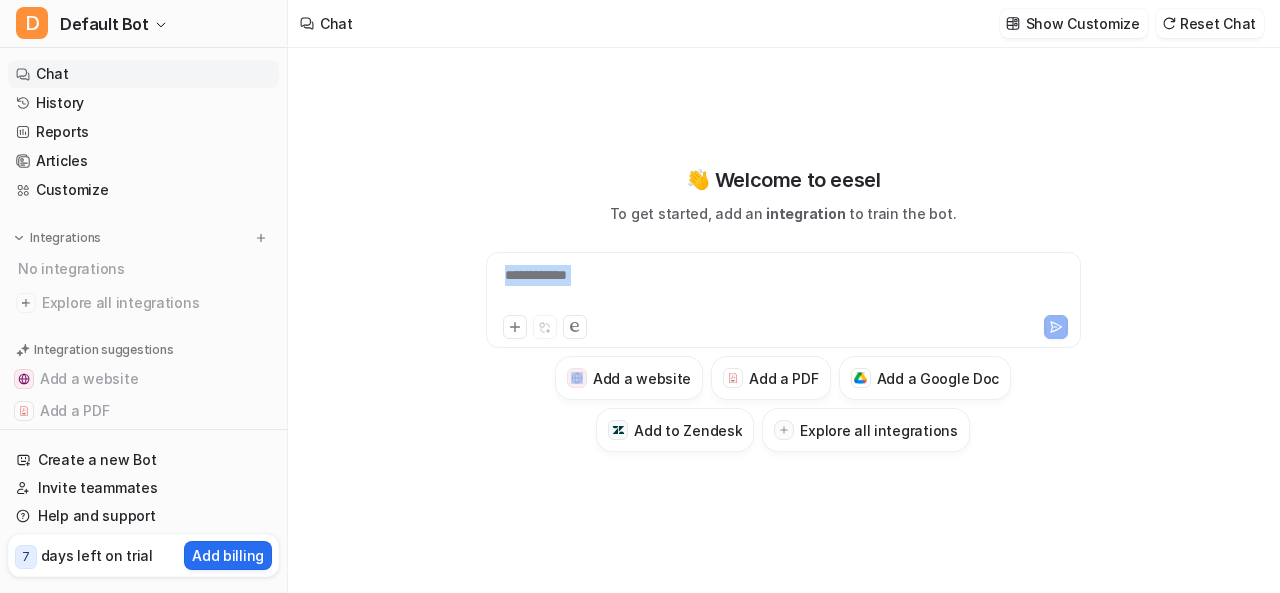 click on "**********" at bounding box center [784, 288] 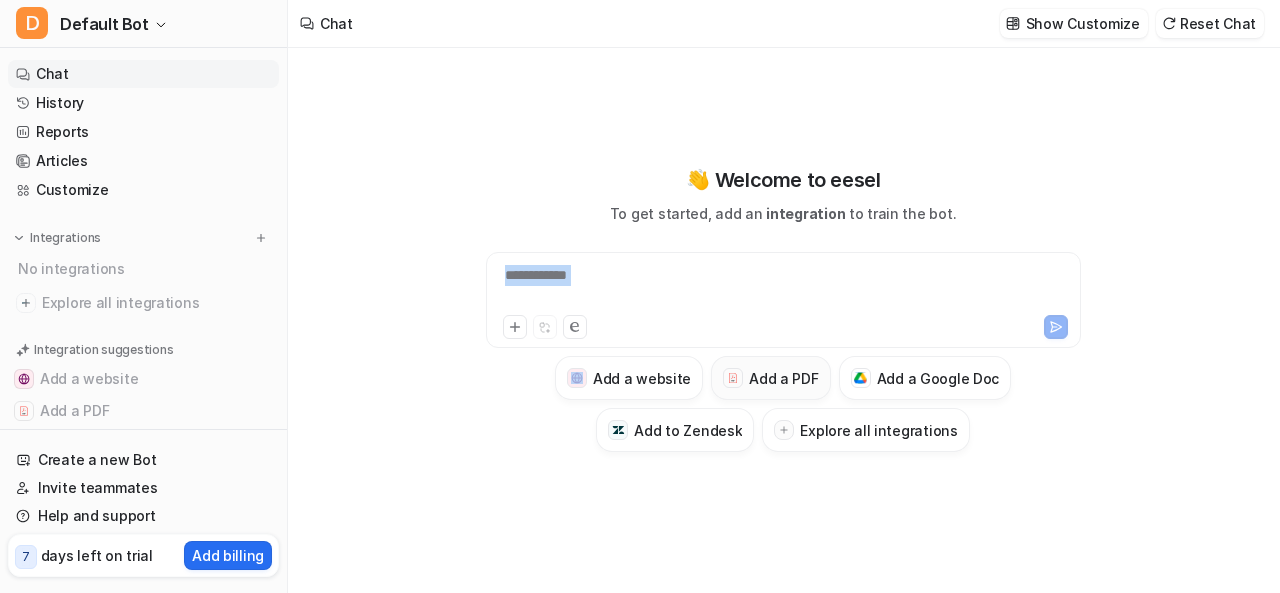 click on "Add a PDF" at bounding box center [770, 378] 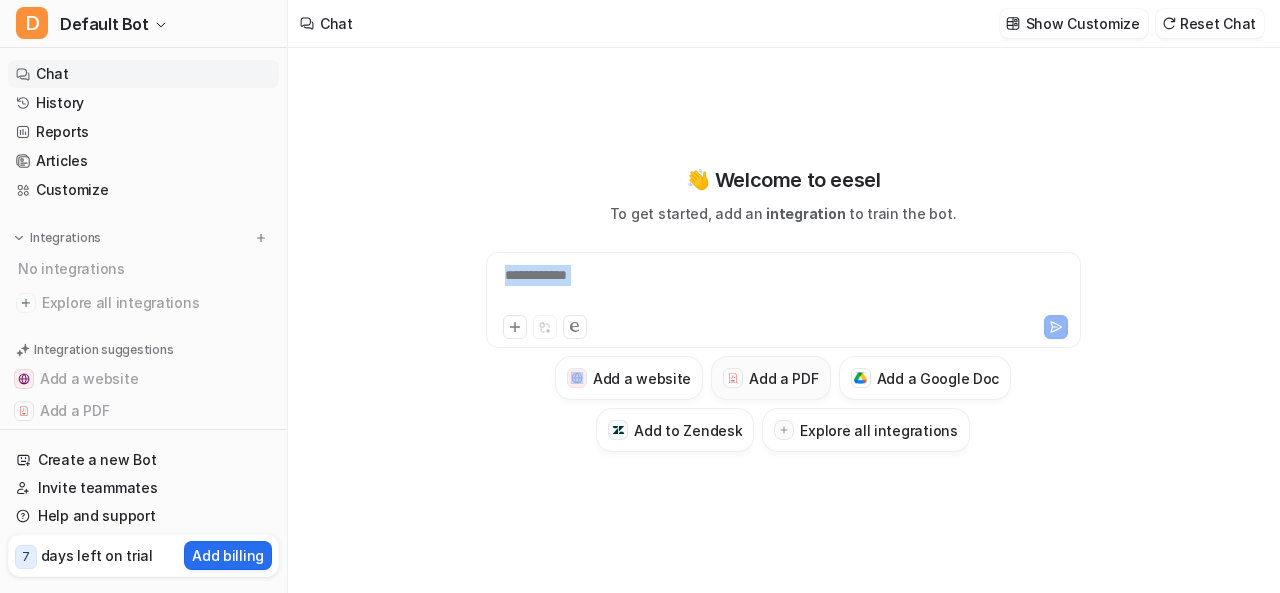 click at bounding box center [733, 378] 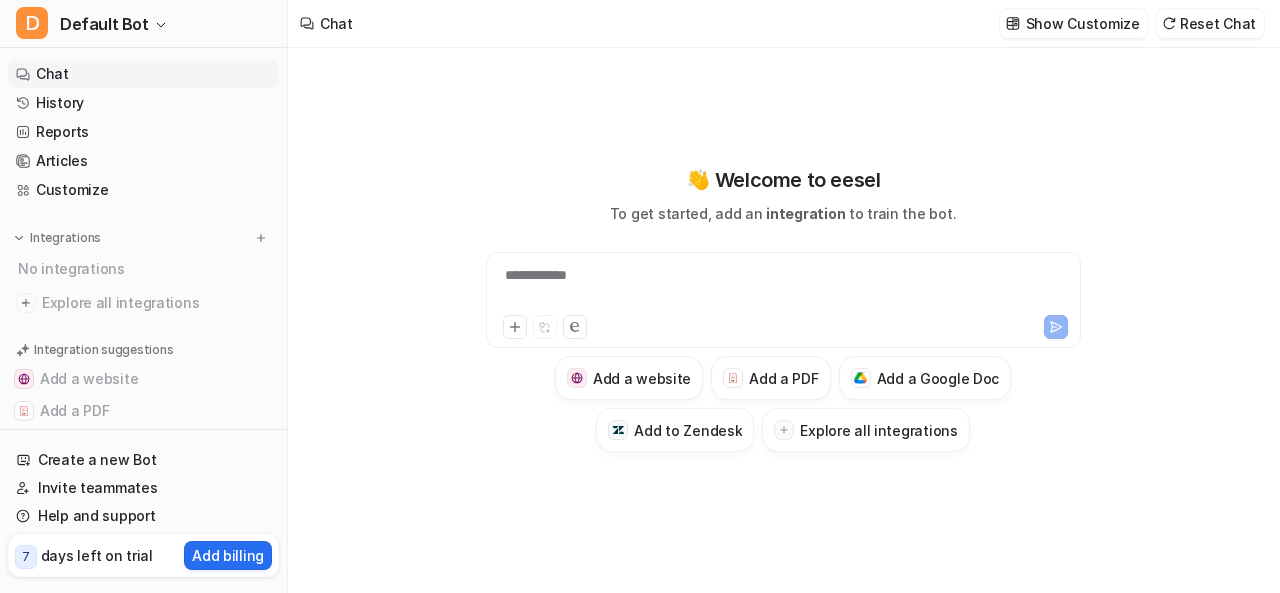 click on "**********" at bounding box center (783, 308) 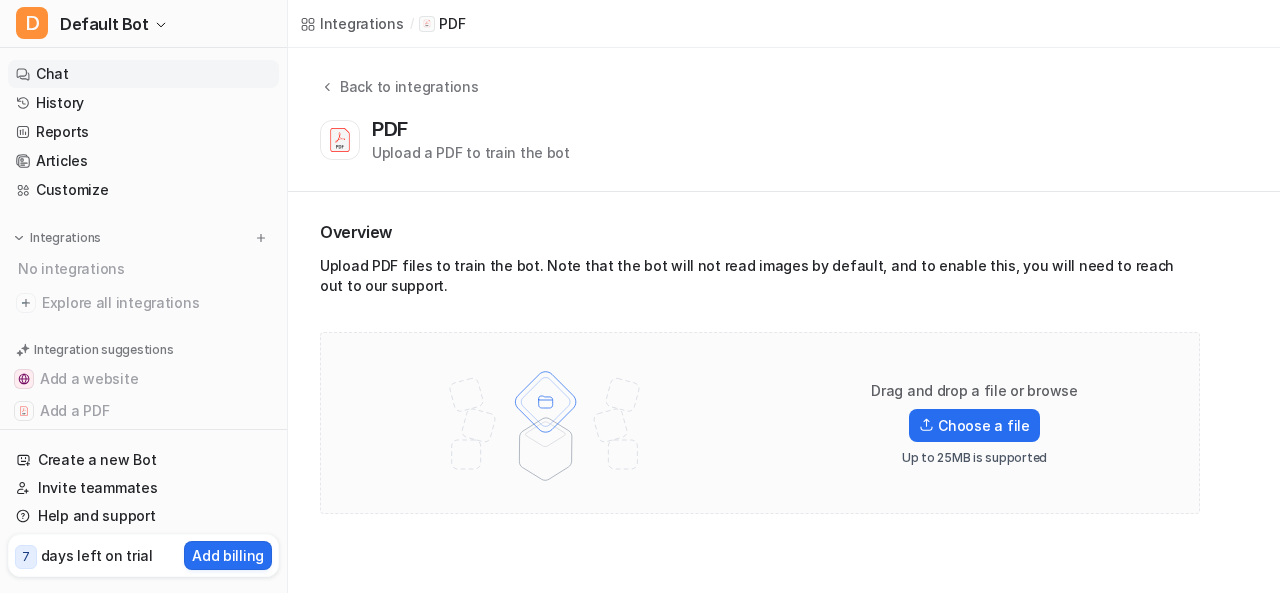 click on "Chat" at bounding box center [143, 74] 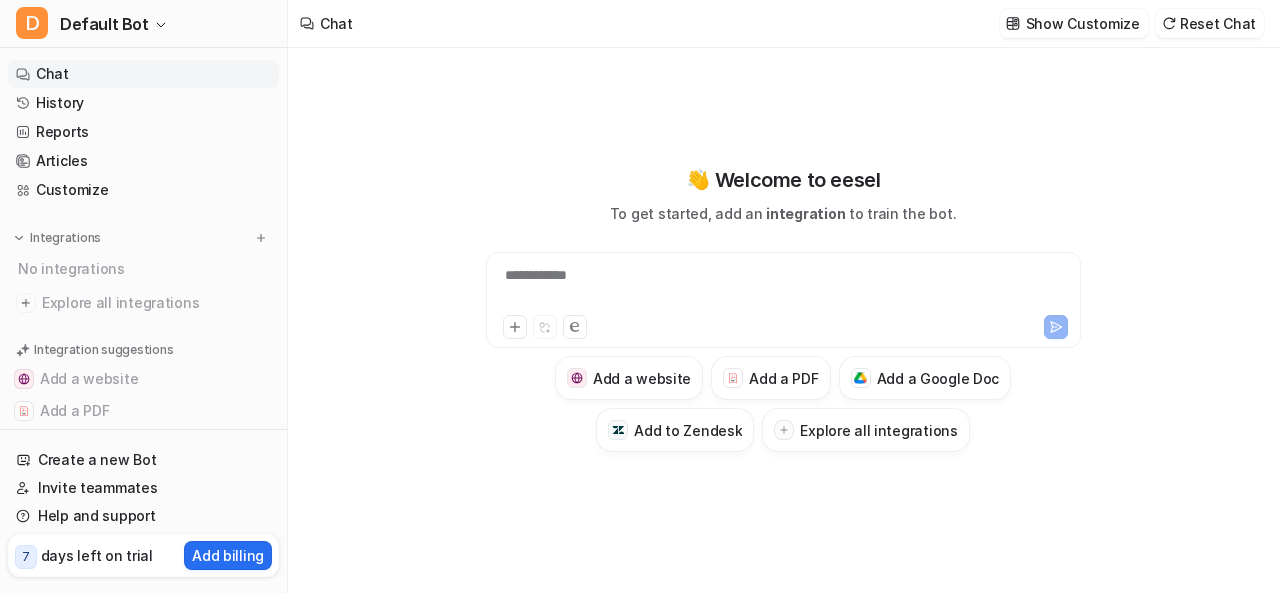 drag, startPoint x: 692, startPoint y: 284, endPoint x: 665, endPoint y: 285, distance: 27.018513 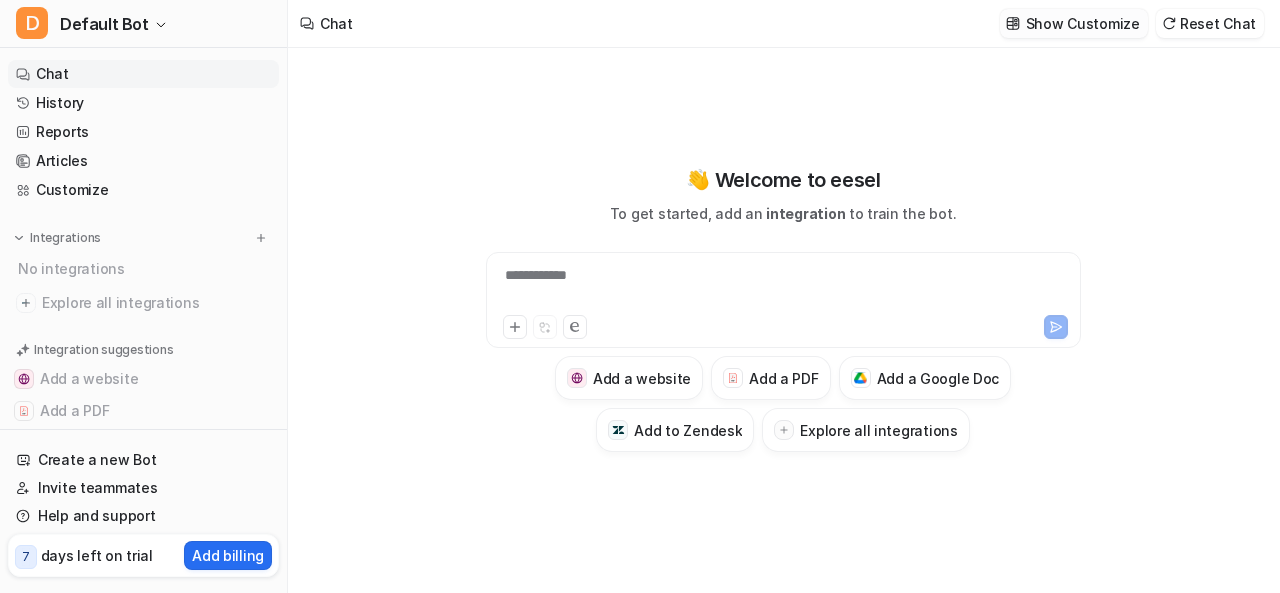 drag, startPoint x: 665, startPoint y: 285, endPoint x: 1117, endPoint y: 23, distance: 522.4443 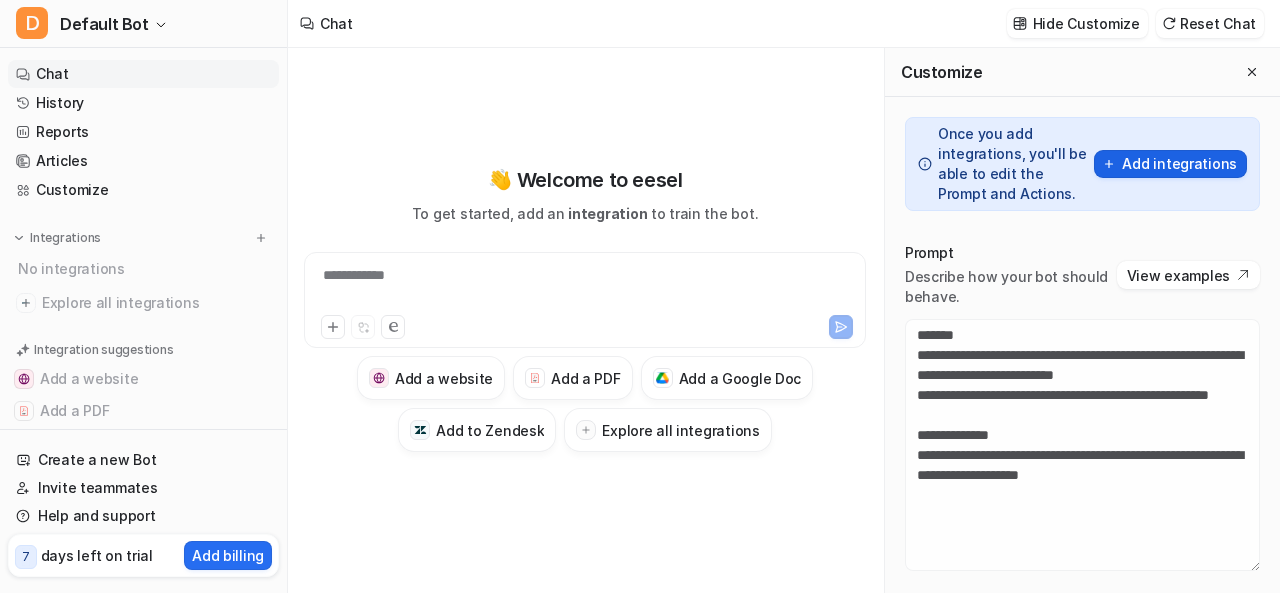 click on "Add integrations" at bounding box center [1170, 164] 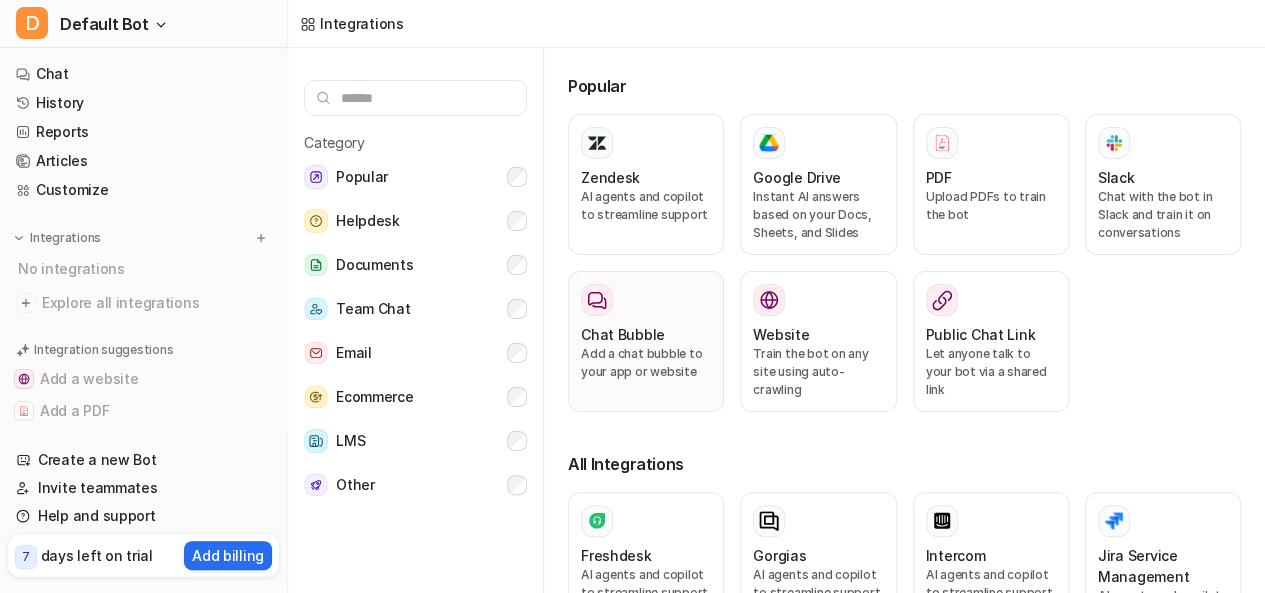 click on "Chat Bubble" at bounding box center [623, 334] 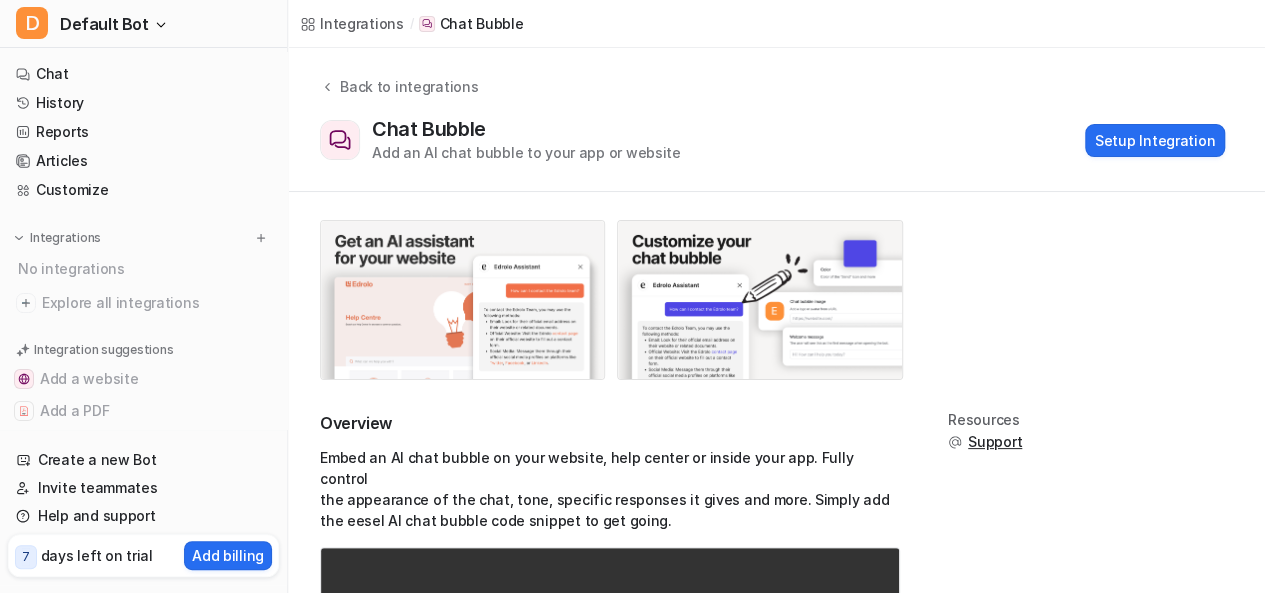 click at bounding box center [462, 300] 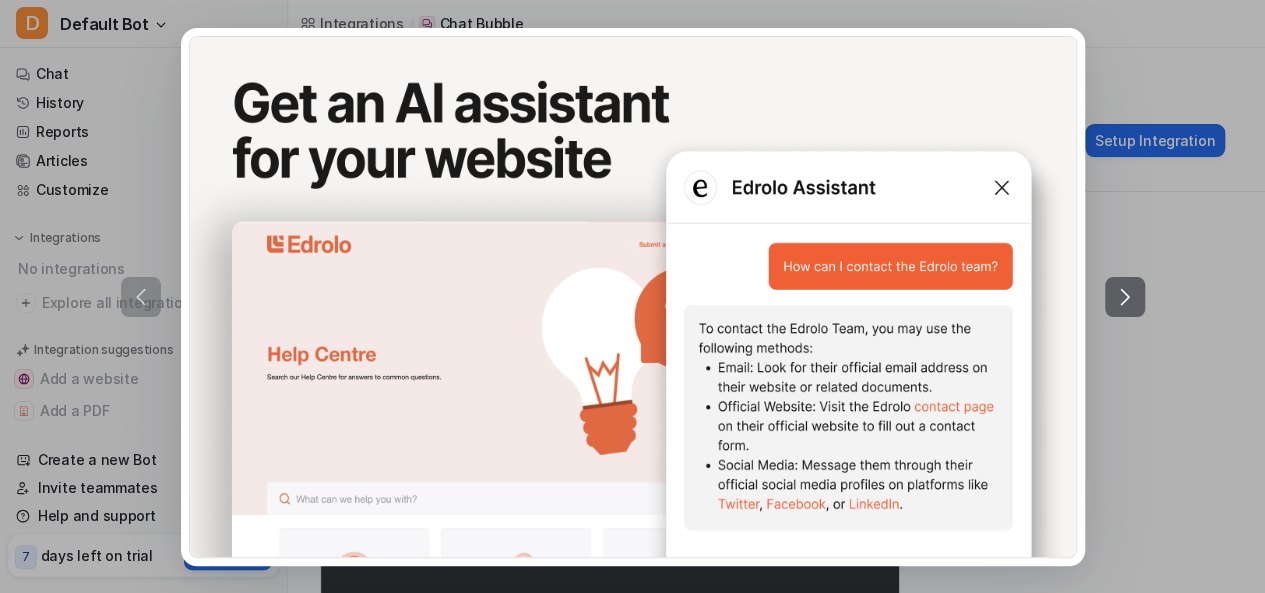 click at bounding box center (632, 296) 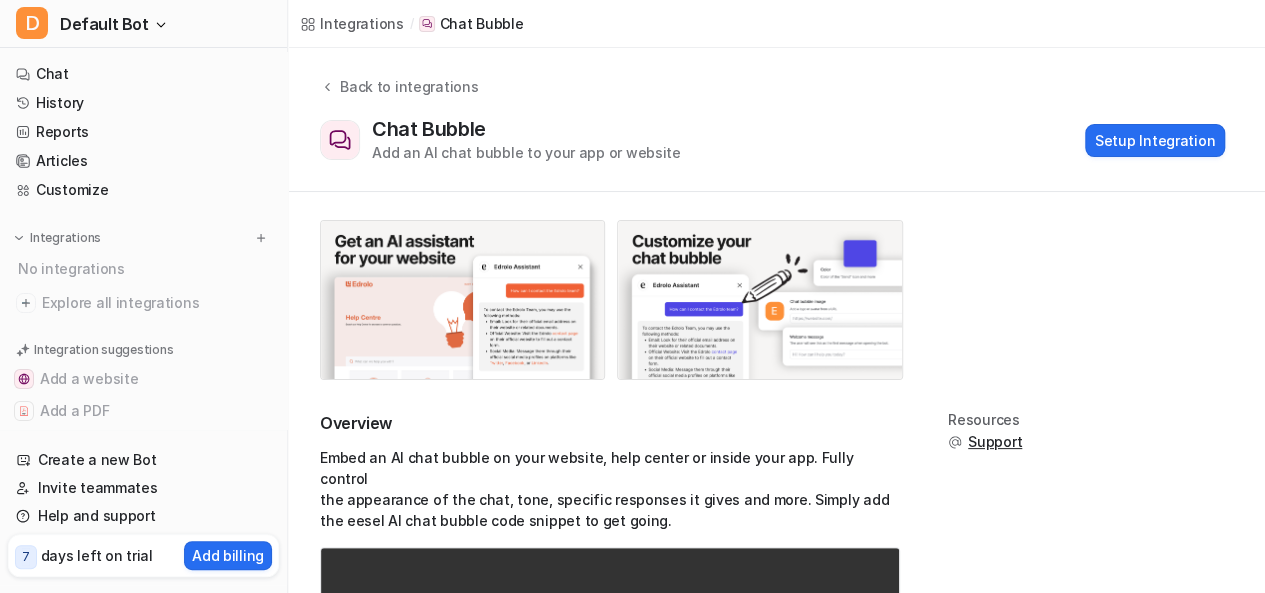 click on "Back to integrations Chat Bubble Add an AI chat bubble to your app or website Setup Integration" at bounding box center [776, 119] 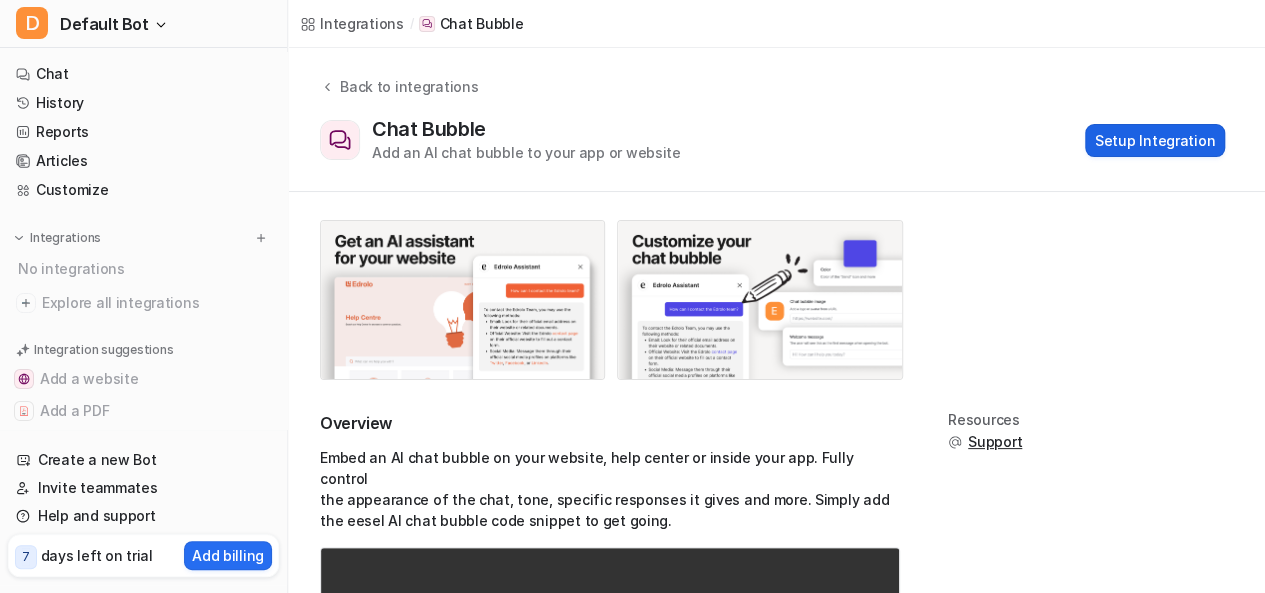 click on "Setup Integration" at bounding box center [1155, 140] 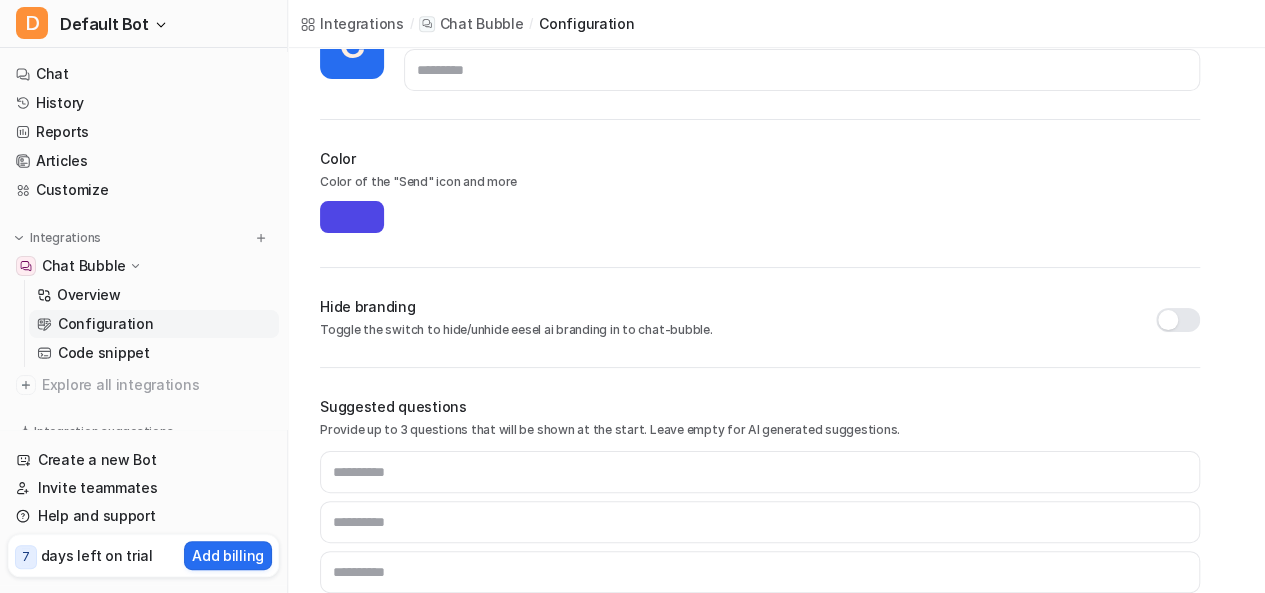 scroll, scrollTop: 528, scrollLeft: 0, axis: vertical 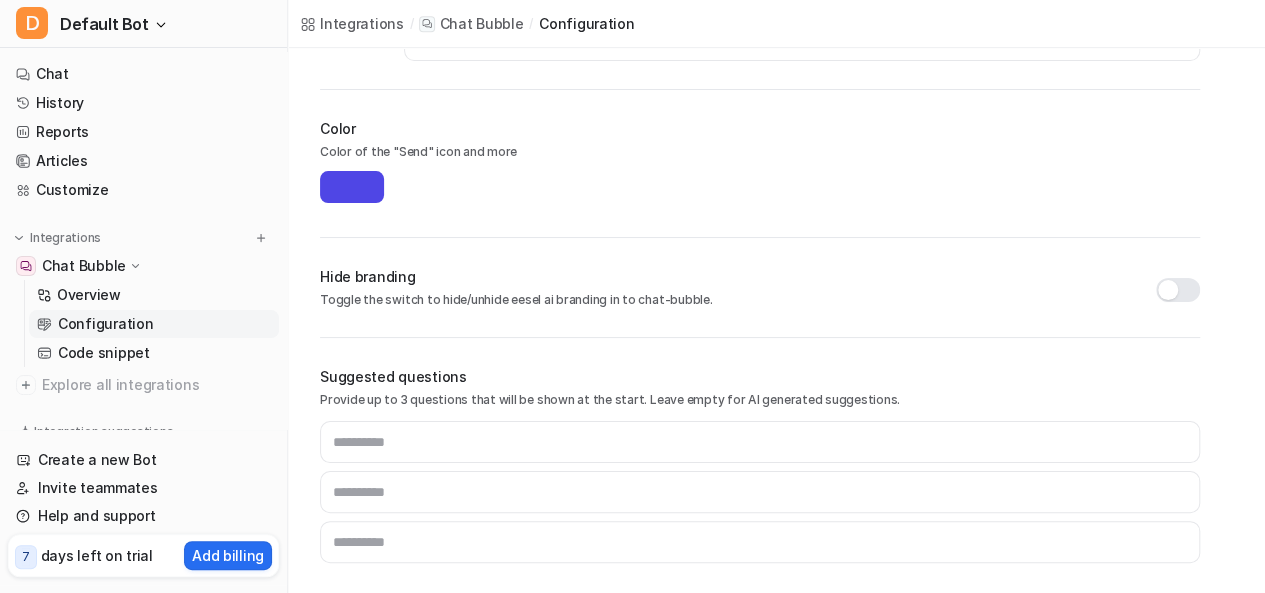 click on "*******" at bounding box center [352, 187] 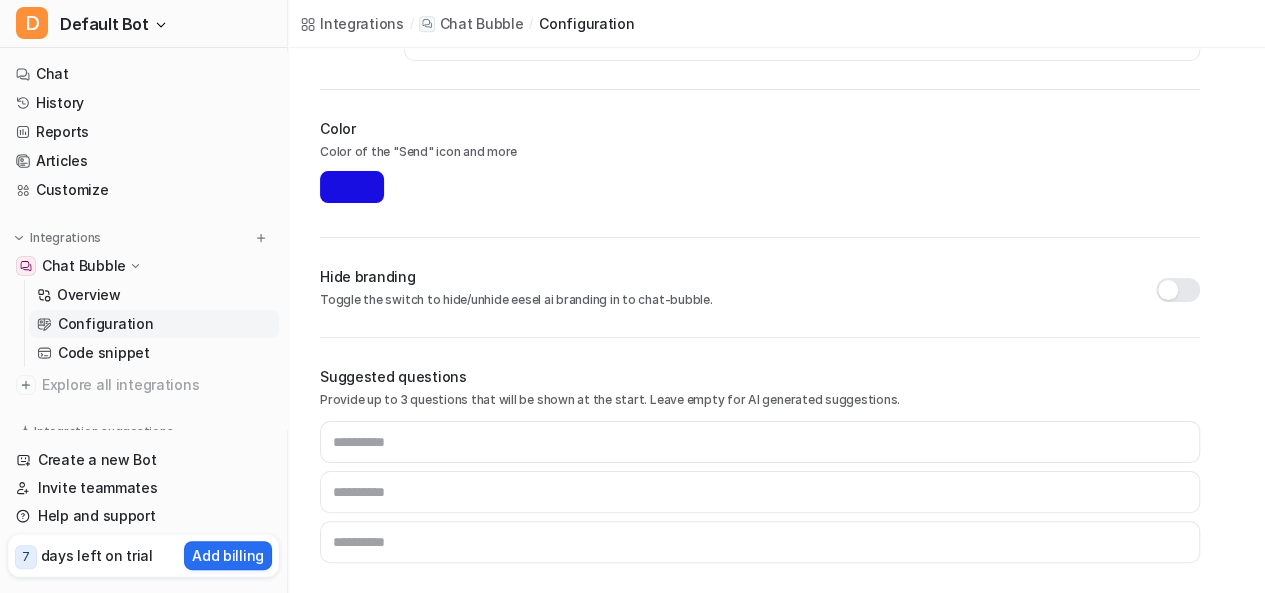 type on "*******" 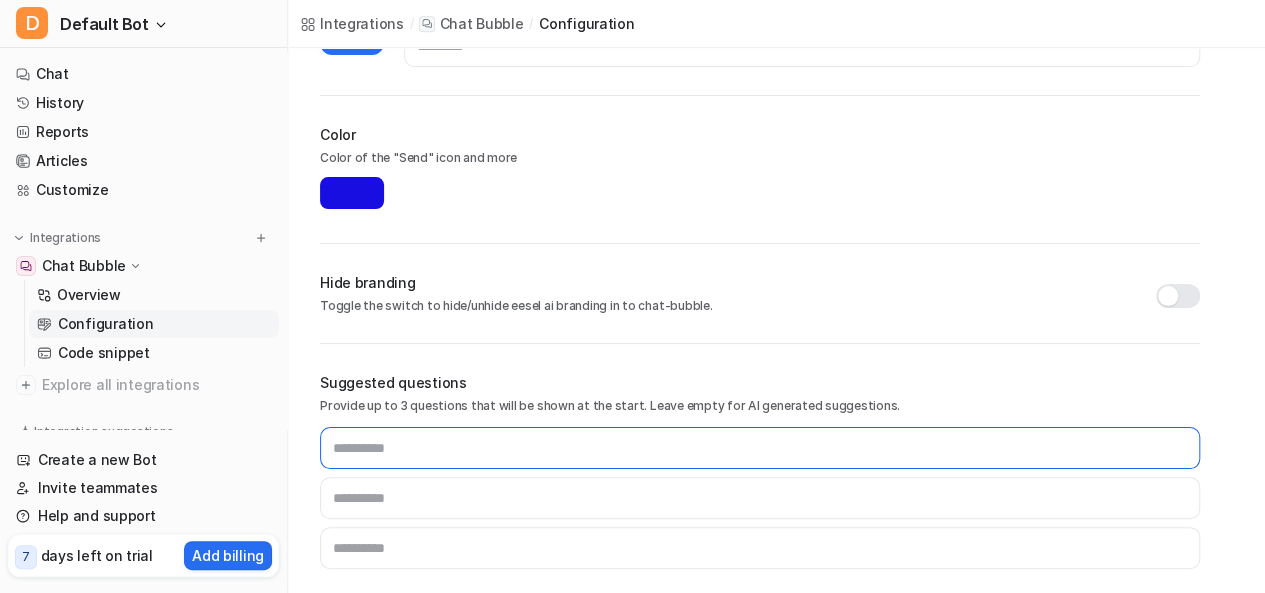 click at bounding box center [760, 448] 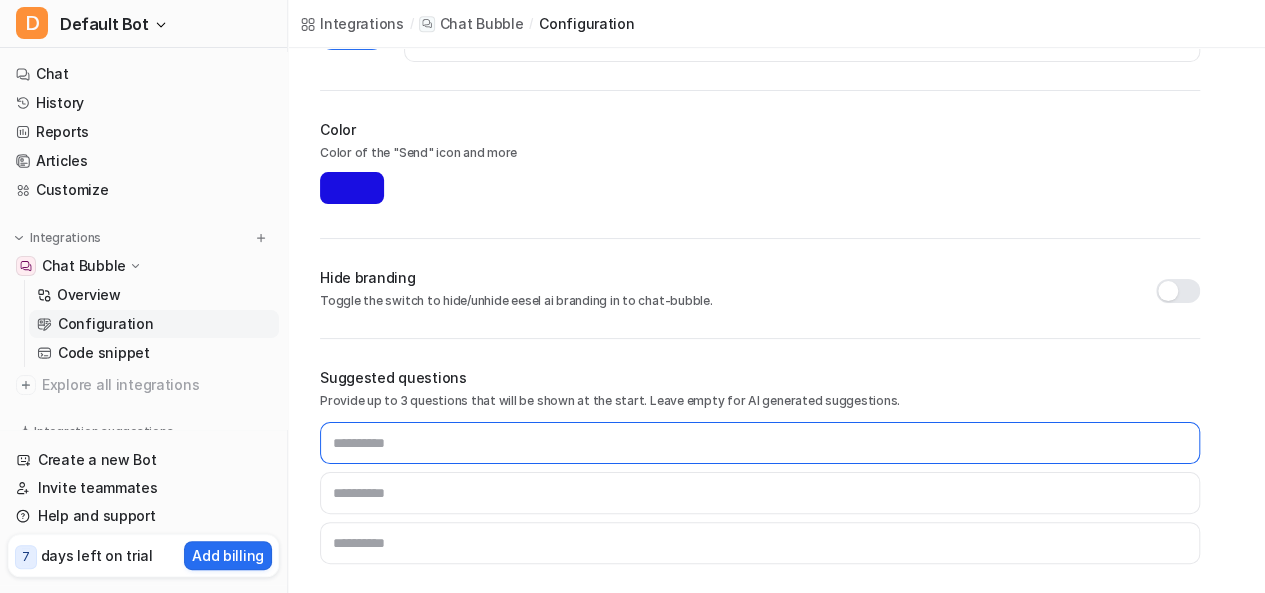 scroll, scrollTop: 528, scrollLeft: 0, axis: vertical 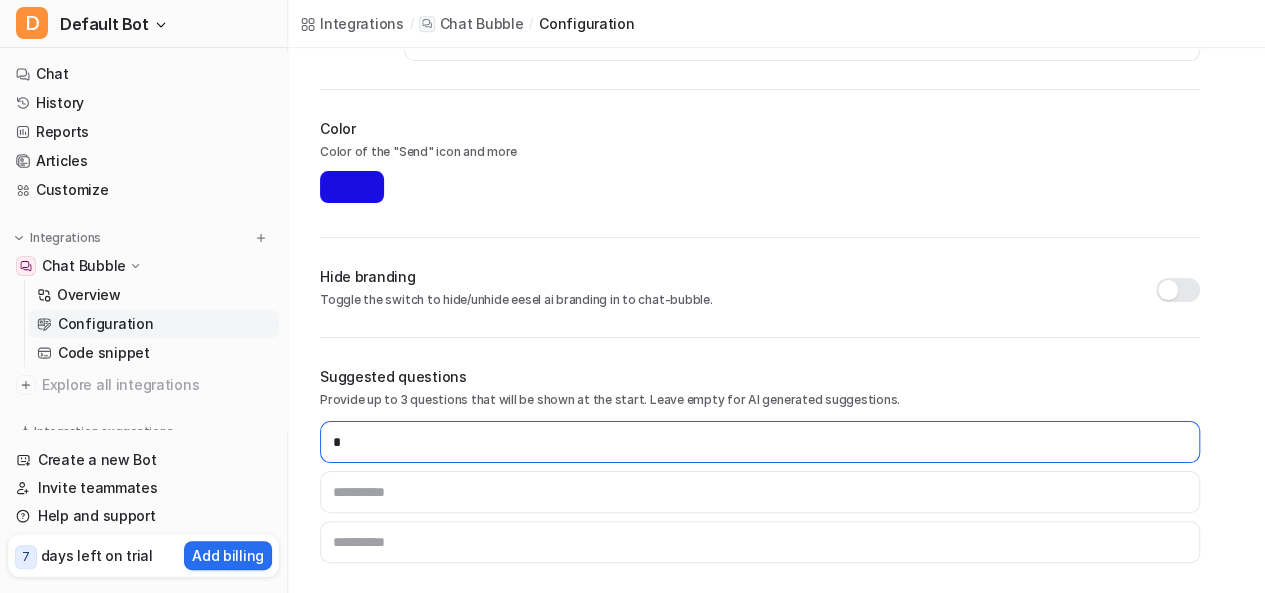 type on "*" 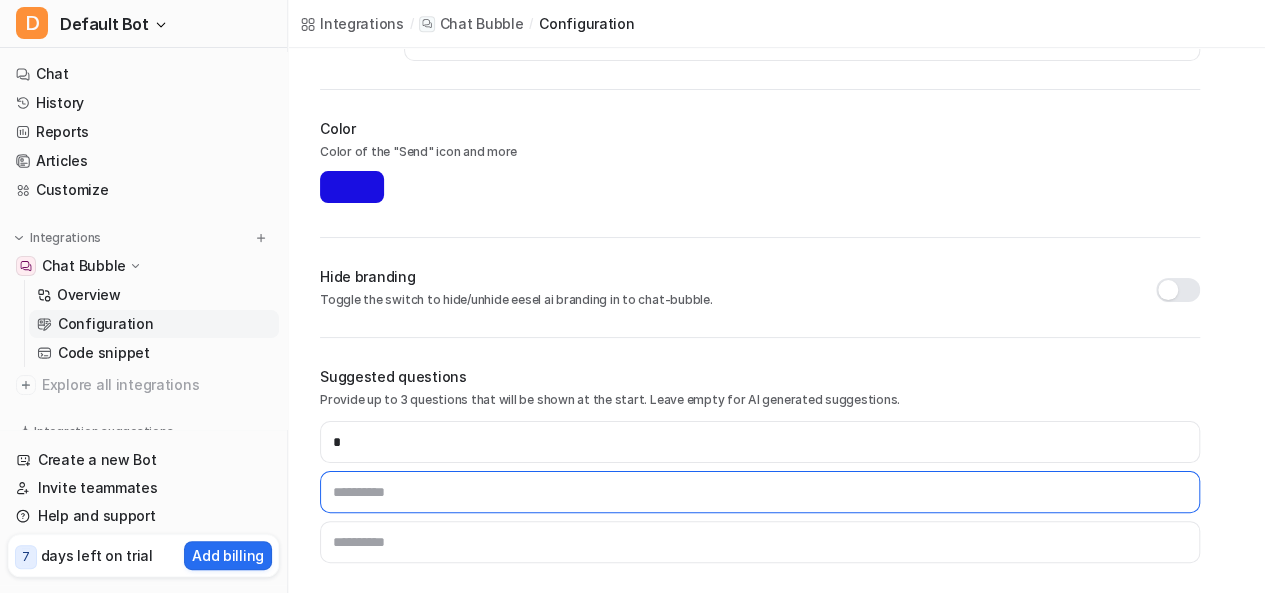 click at bounding box center (760, 492) 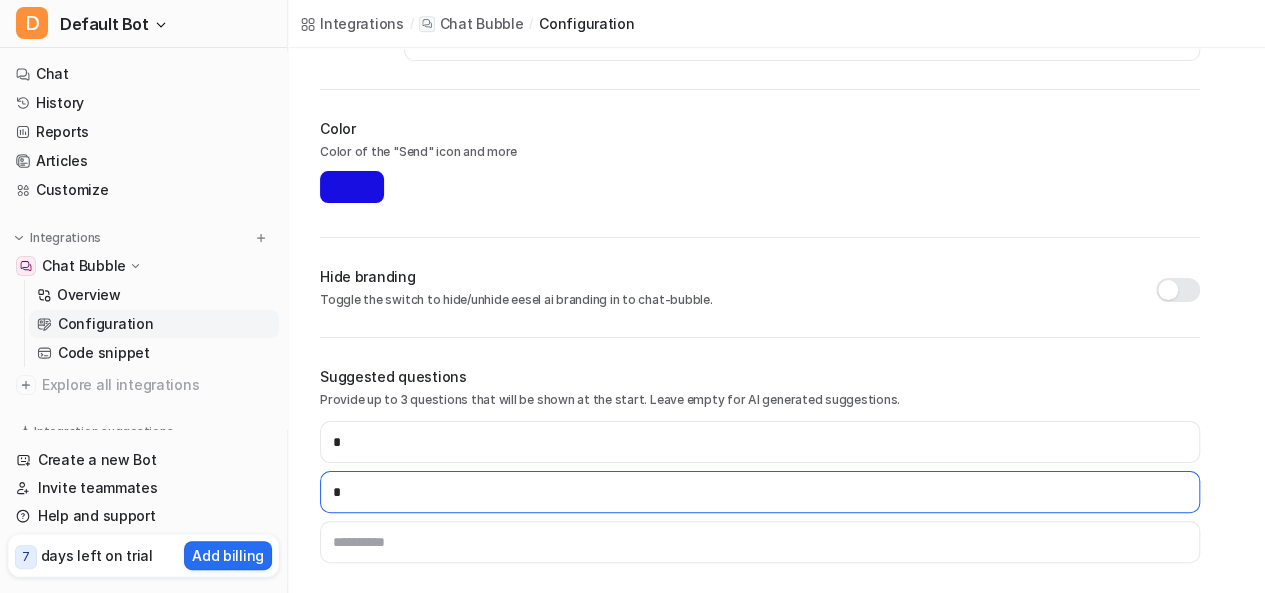 type on "*" 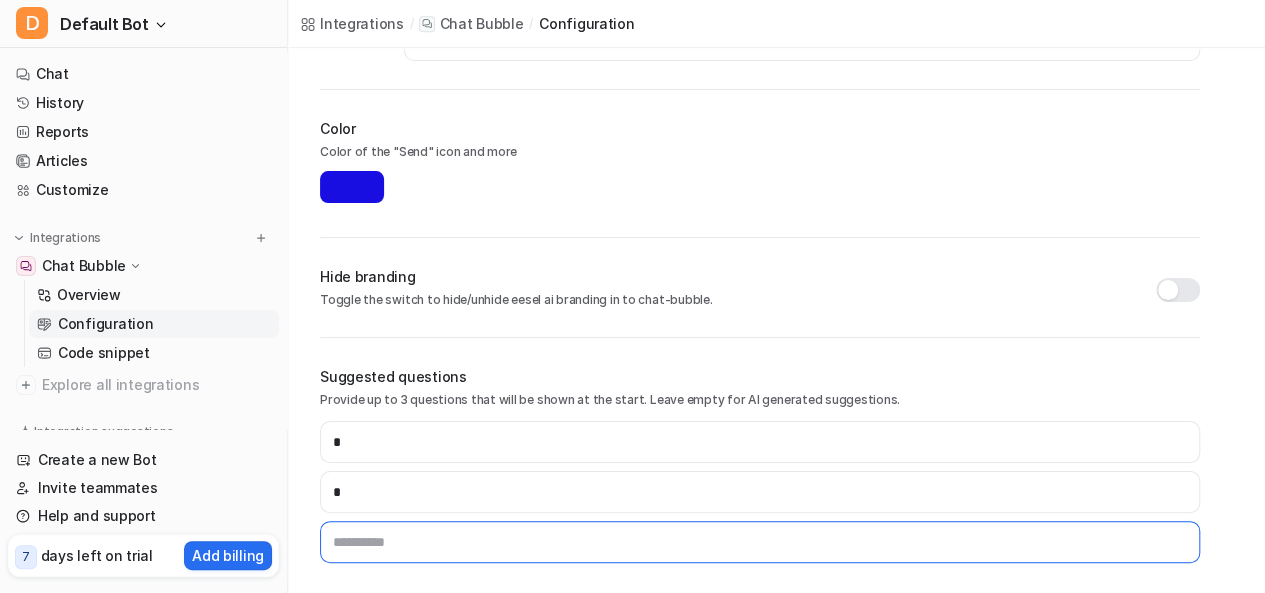 click at bounding box center (760, 542) 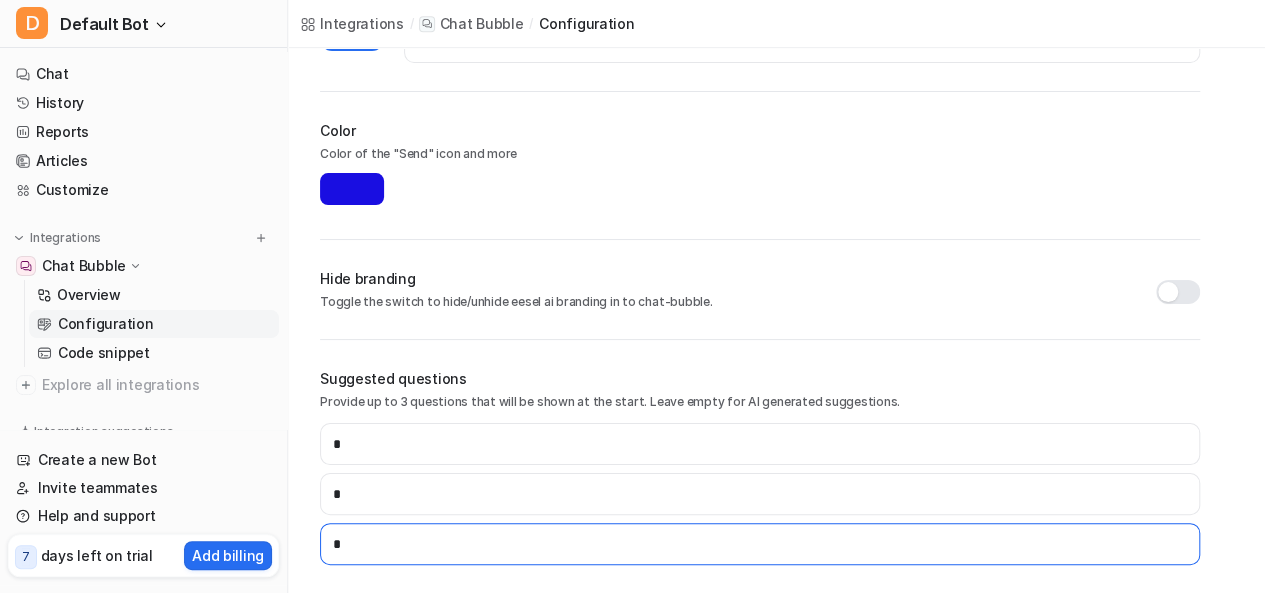 scroll, scrollTop: 528, scrollLeft: 0, axis: vertical 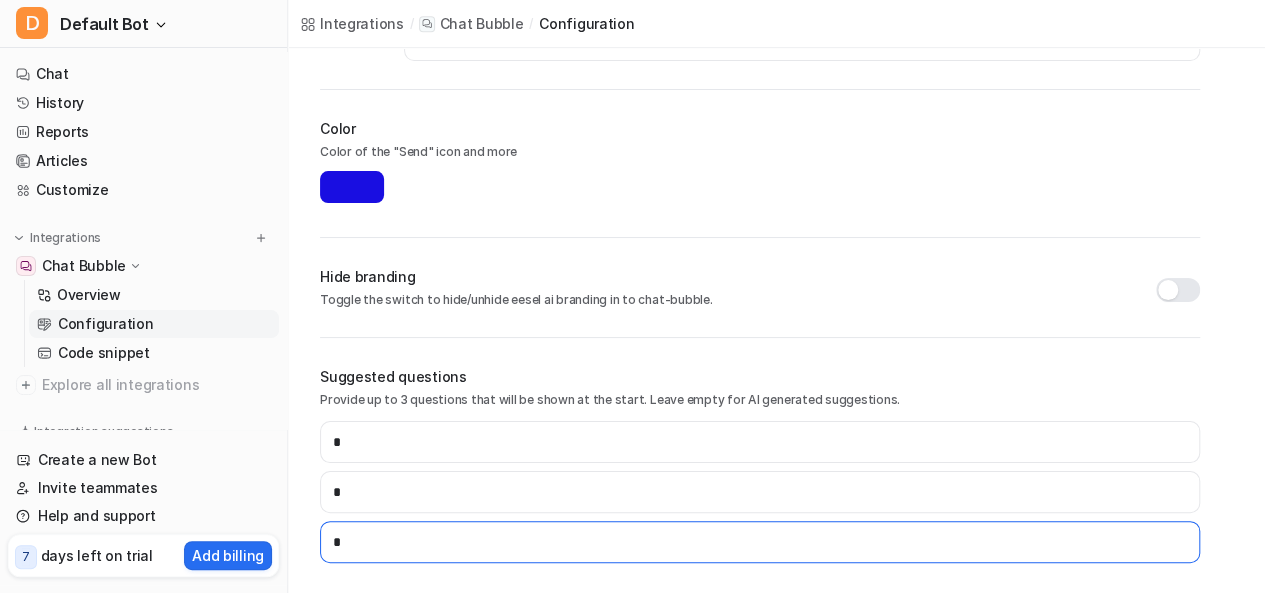 type on "*" 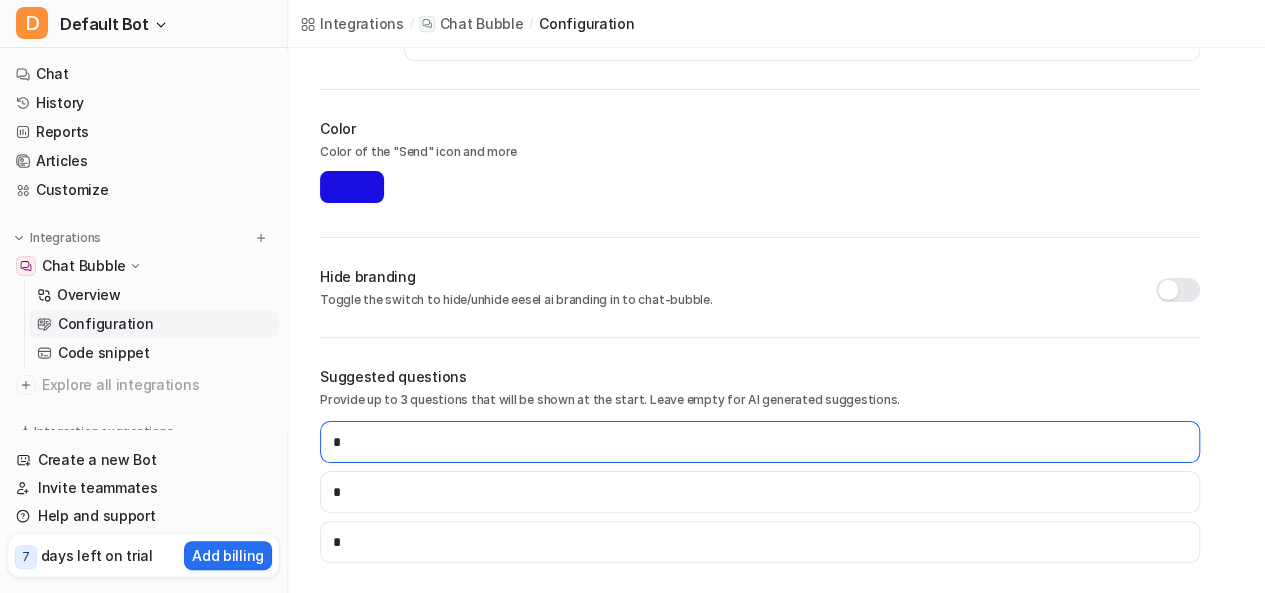 click on "*" at bounding box center (760, 442) 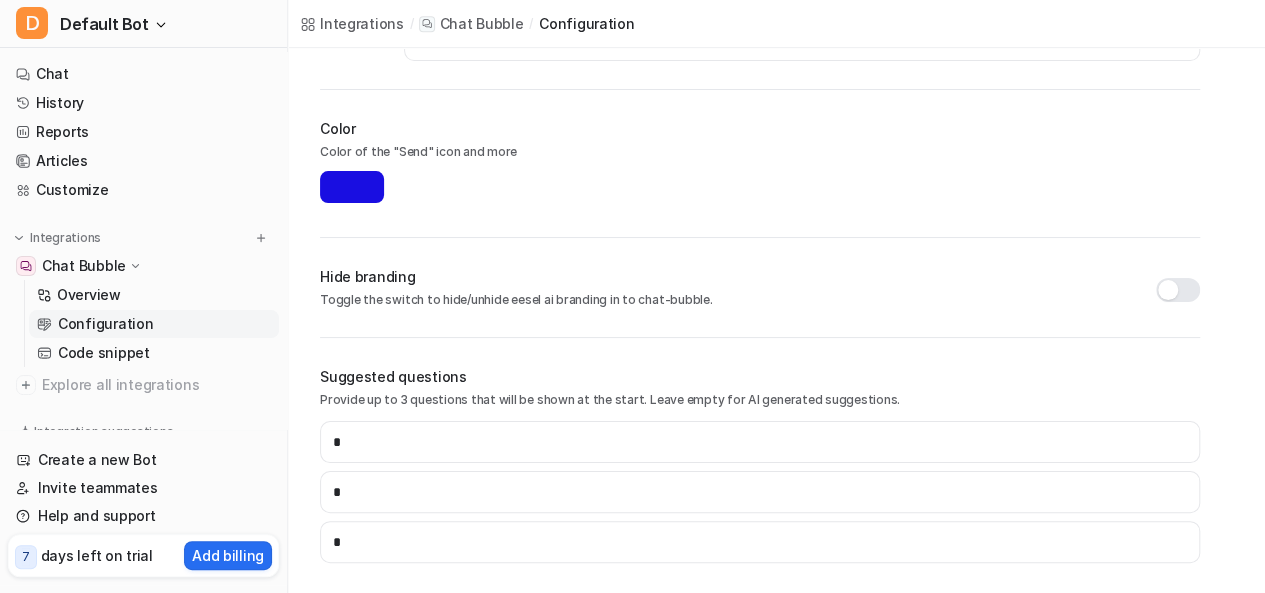 click on "**********" at bounding box center (776, 59) 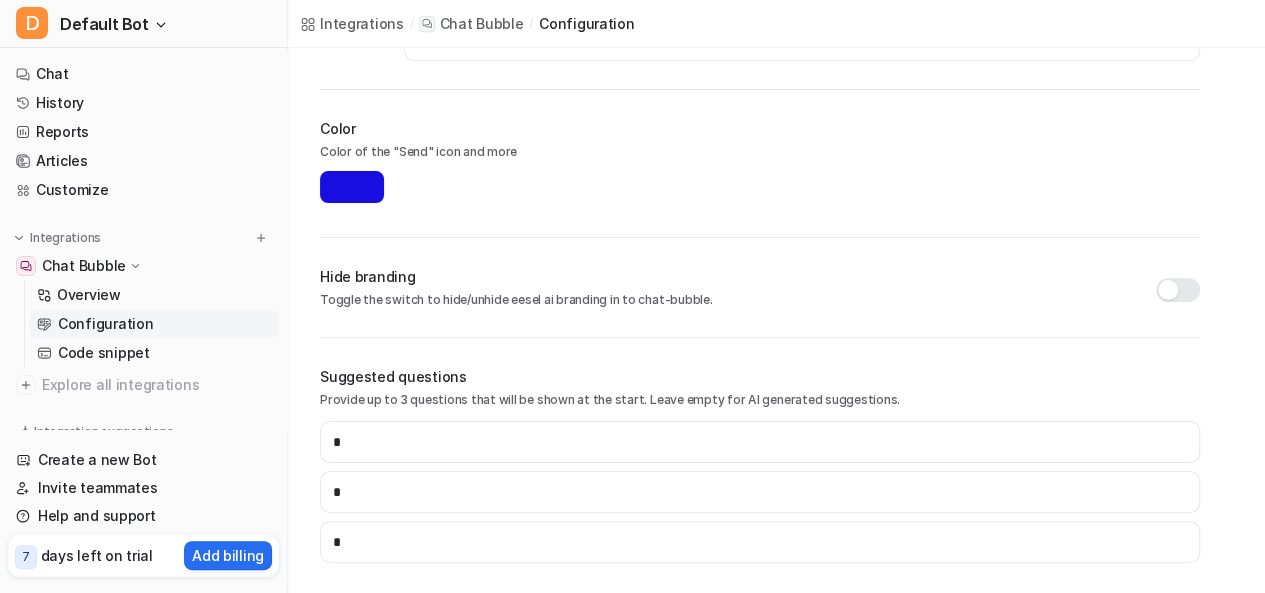 drag, startPoint x: 1250, startPoint y: 281, endPoint x: 1142, endPoint y: 298, distance: 109.32977 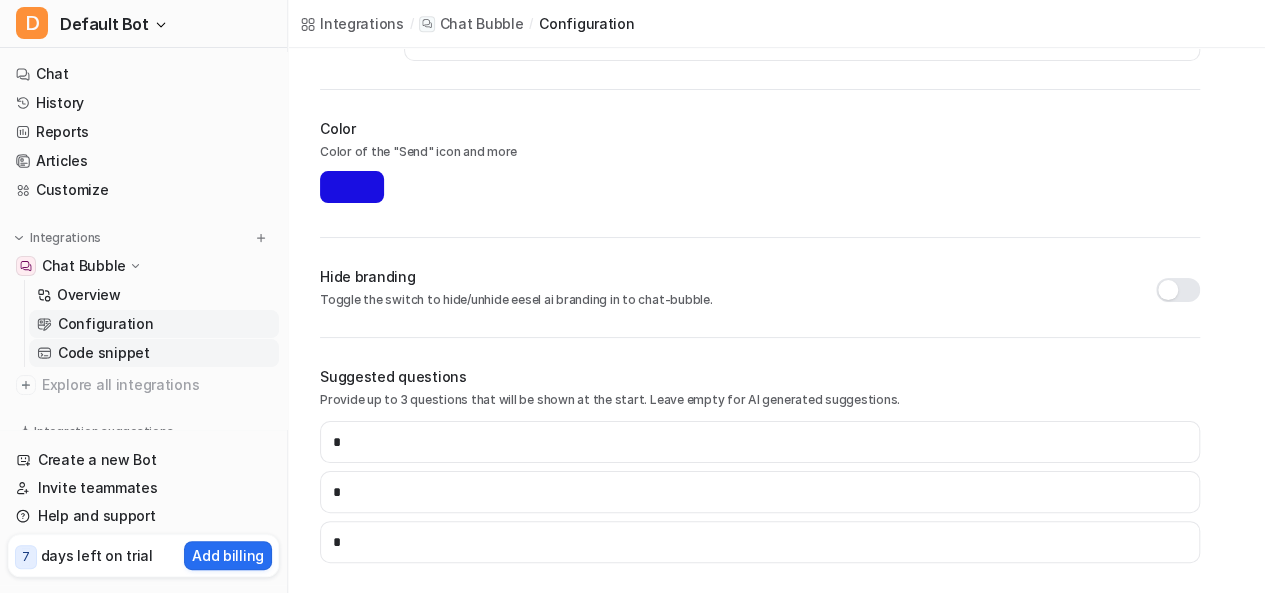click on "Code snippet" at bounding box center (104, 353) 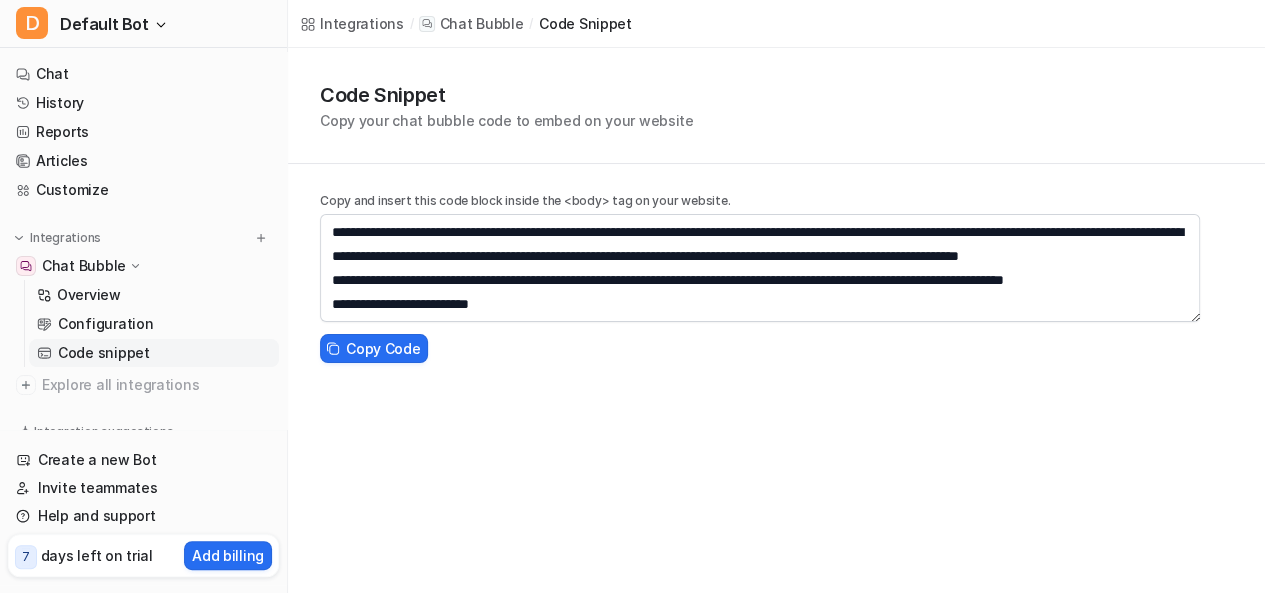 scroll, scrollTop: 0, scrollLeft: 0, axis: both 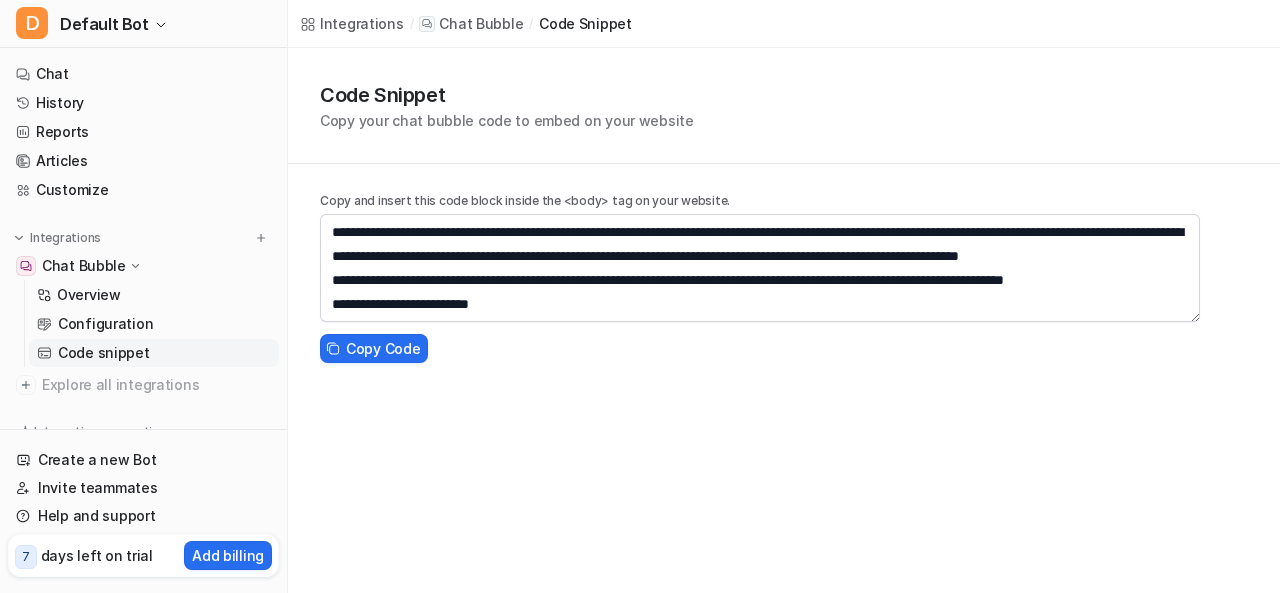 click on "Integrations / Chat Bubble / code snippet" at bounding box center (466, 24) 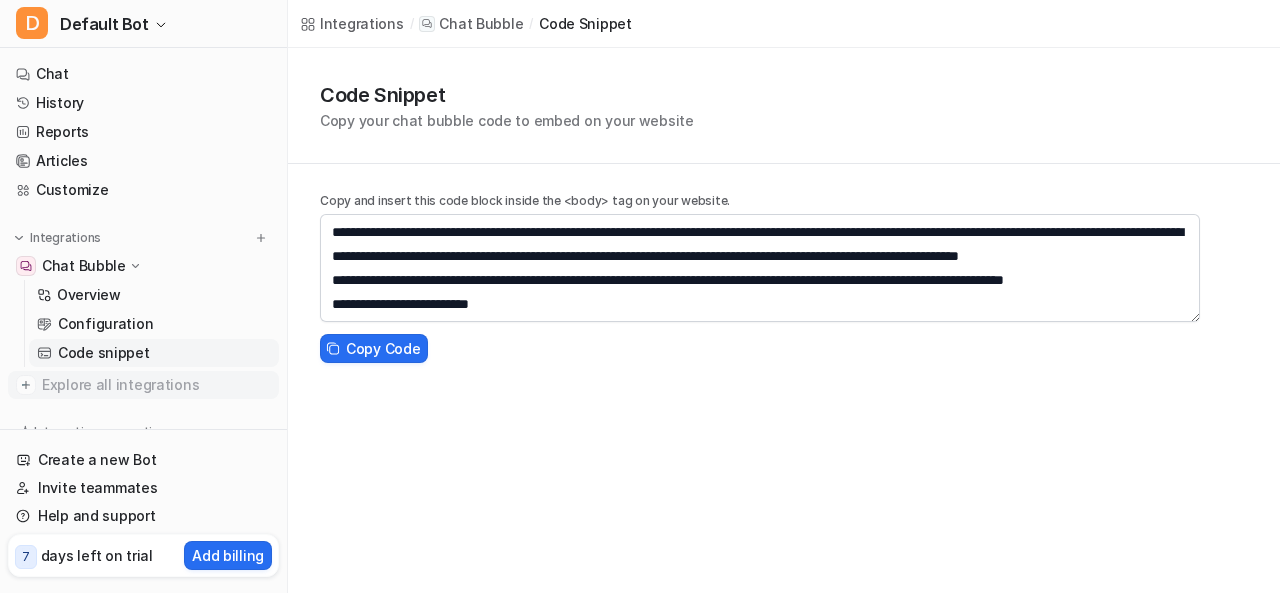 click on "Explore all integrations" at bounding box center (156, 385) 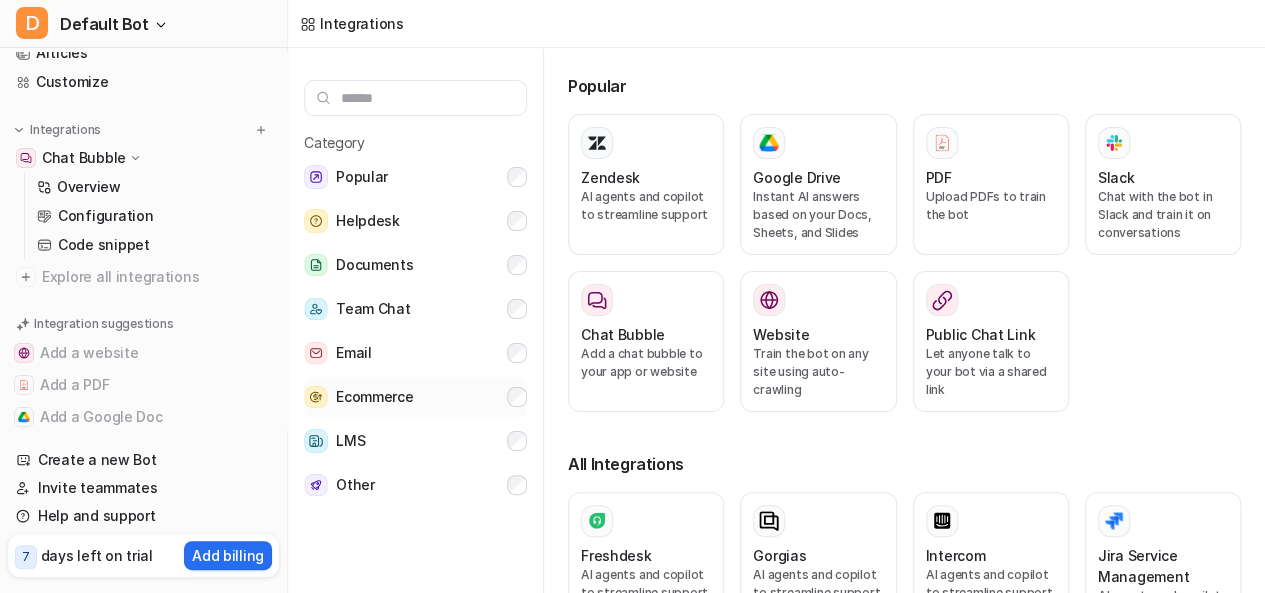 scroll, scrollTop: 126, scrollLeft: 0, axis: vertical 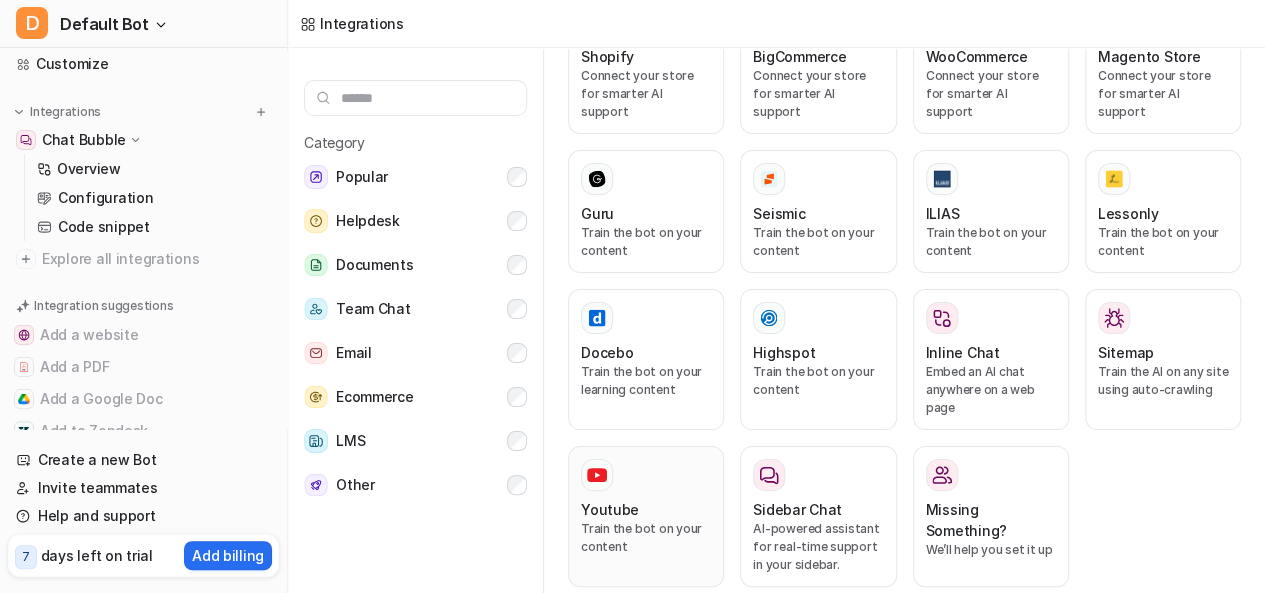 click at bounding box center [597, 475] 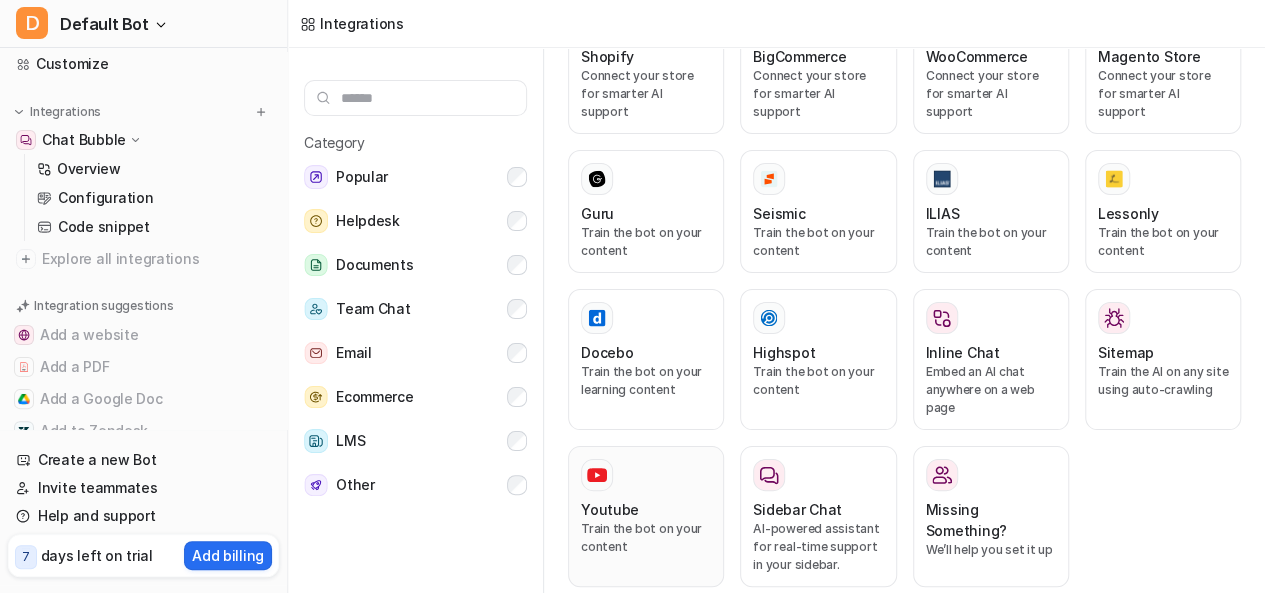 click on "Youtube" at bounding box center (646, 509) 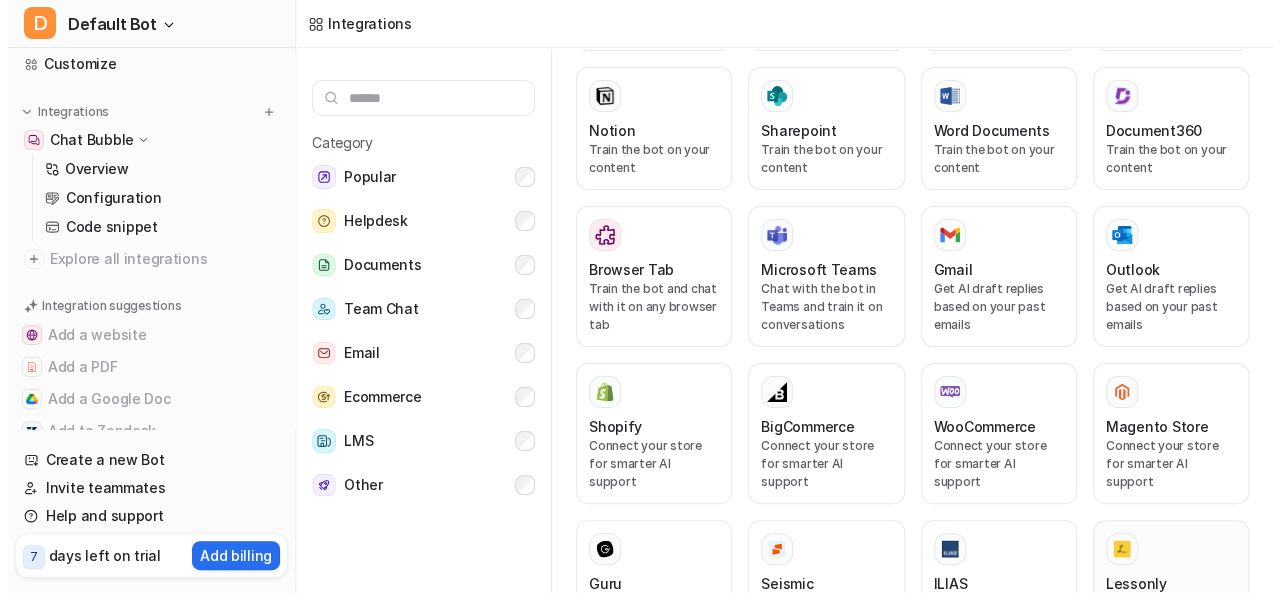 scroll, scrollTop: 886, scrollLeft: 0, axis: vertical 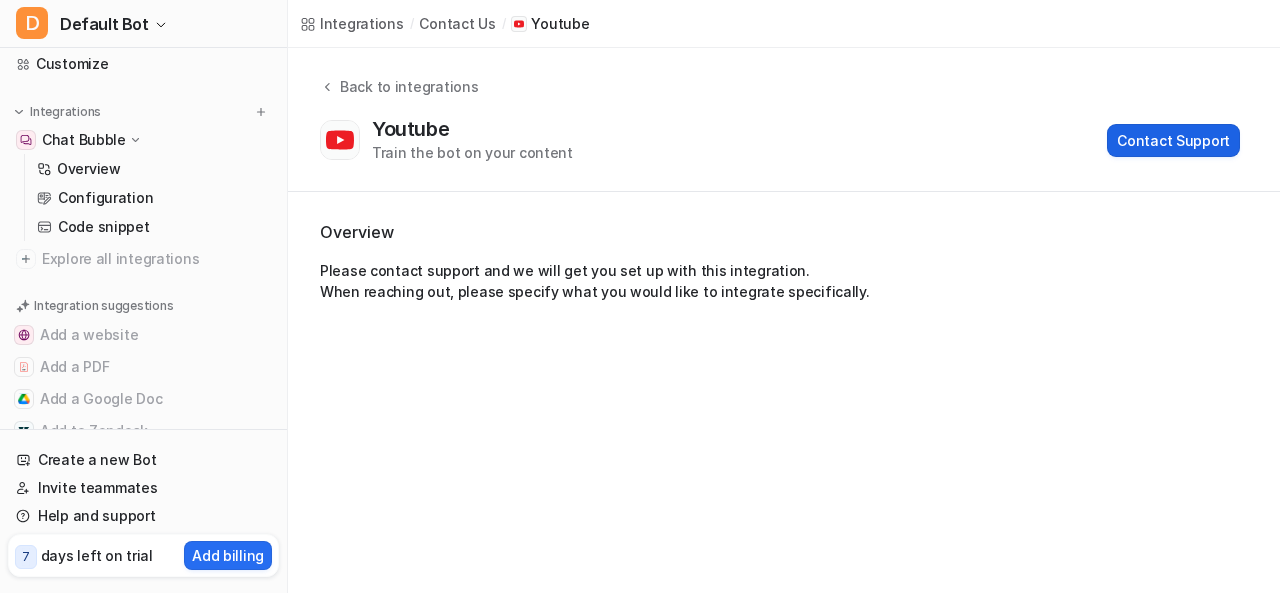 click on "Contact Support" at bounding box center (1173, 140) 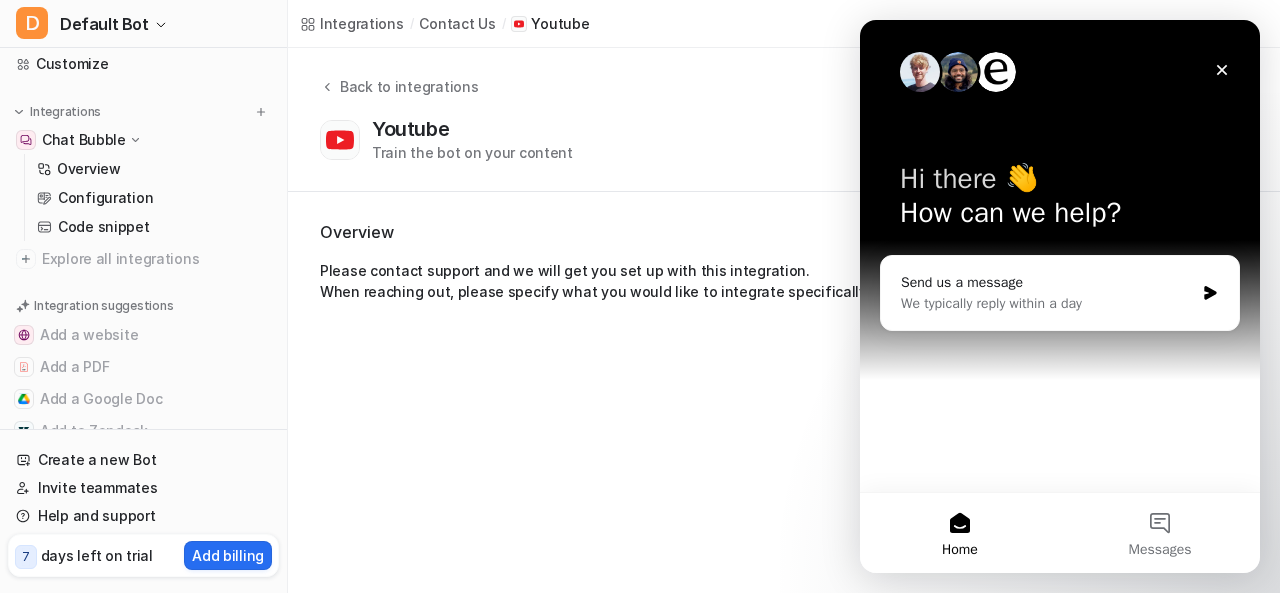scroll, scrollTop: 0, scrollLeft: 0, axis: both 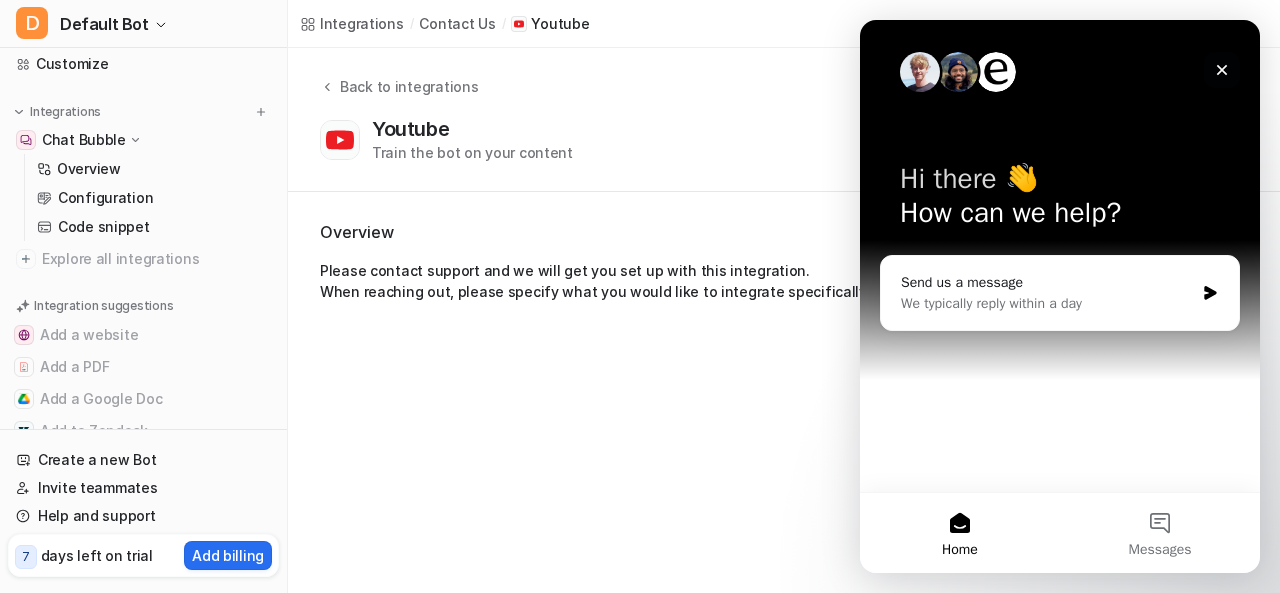 click 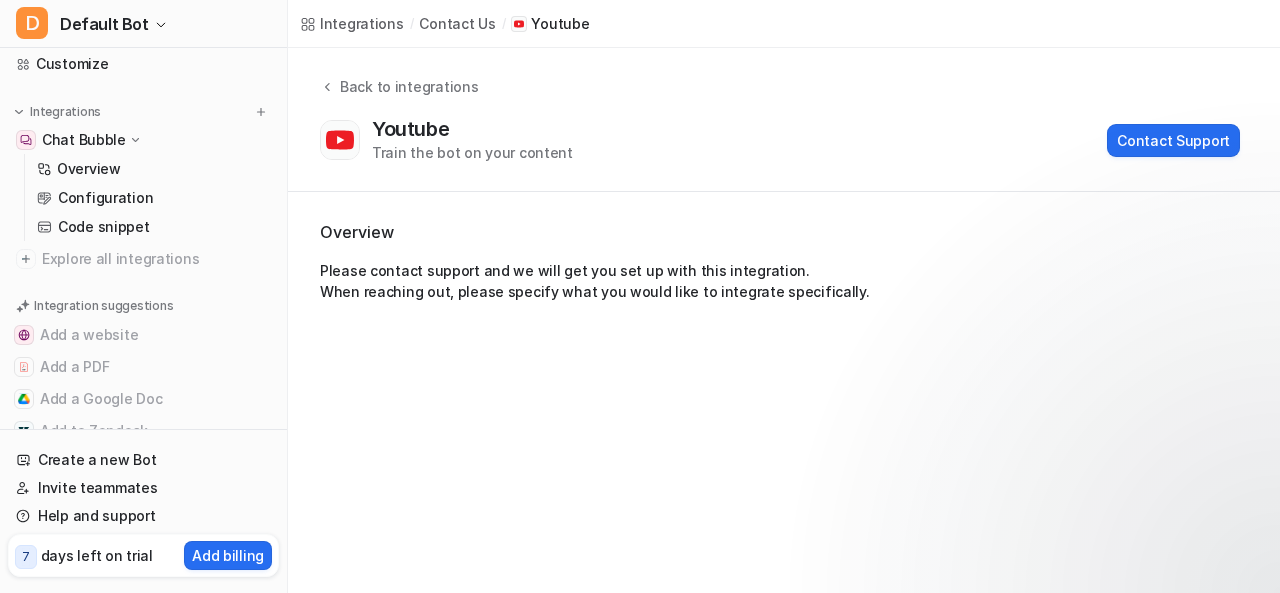 scroll, scrollTop: 0, scrollLeft: 0, axis: both 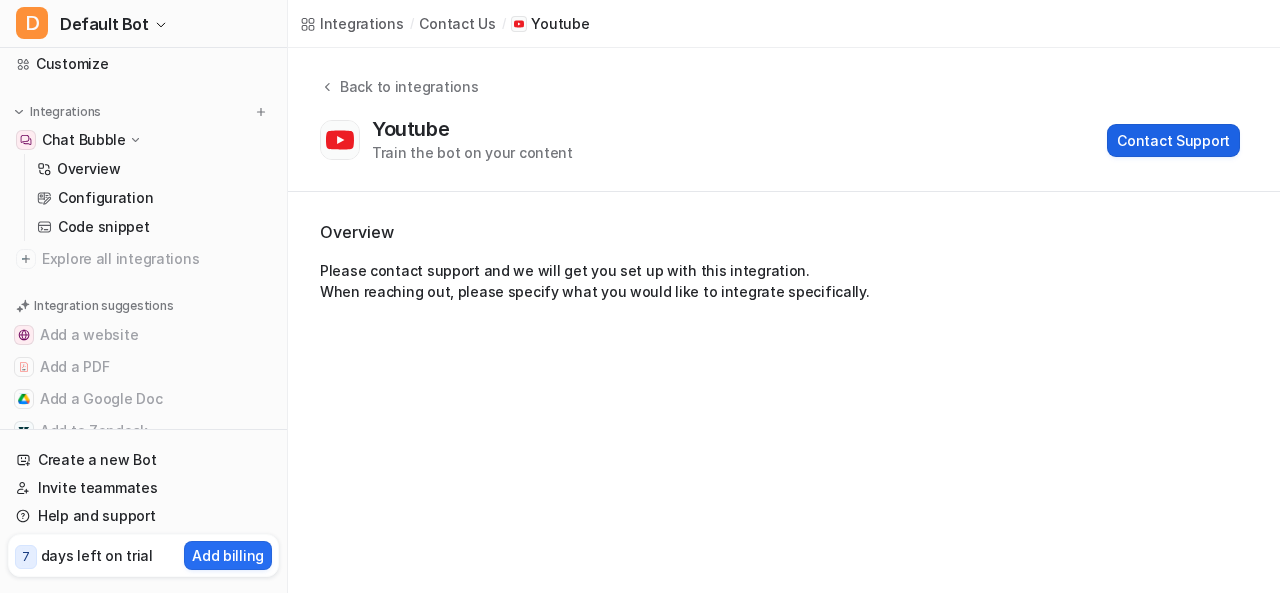 click on "Contact Support" at bounding box center (1173, 140) 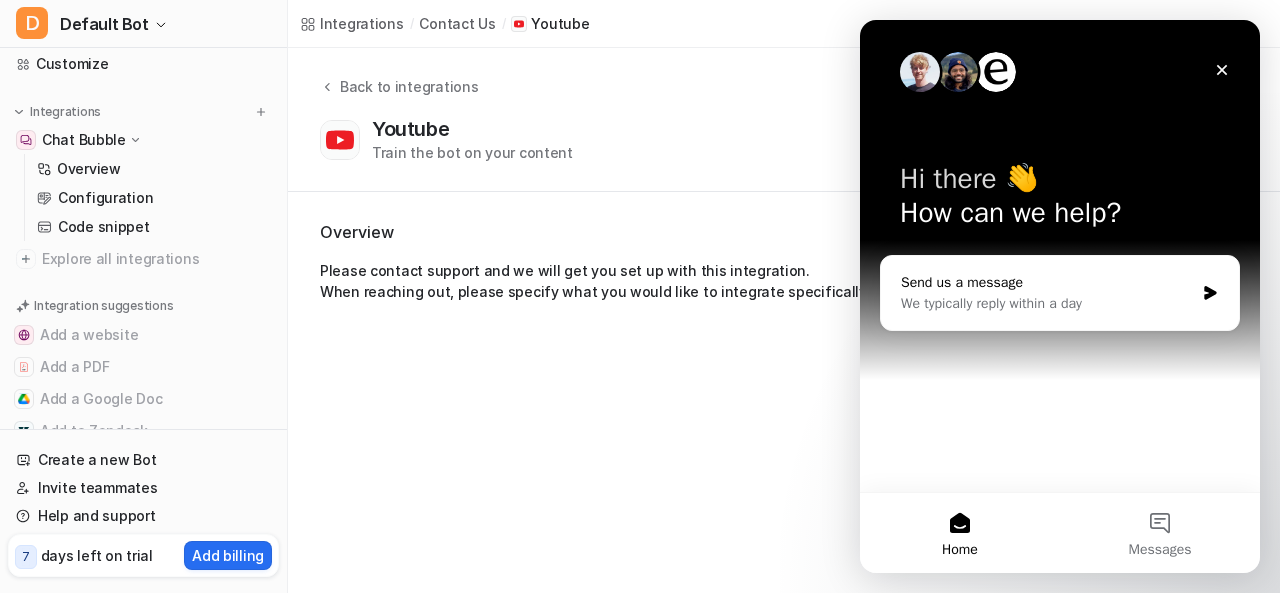 click on "We typically reply within a day" at bounding box center [1047, 303] 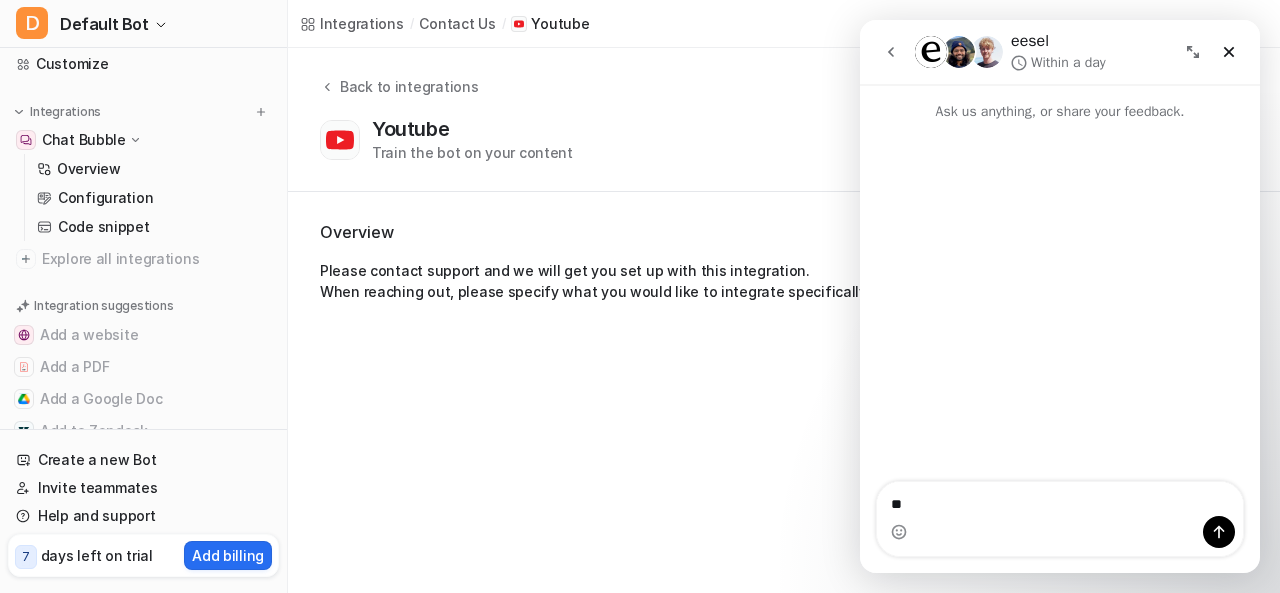 type on "**" 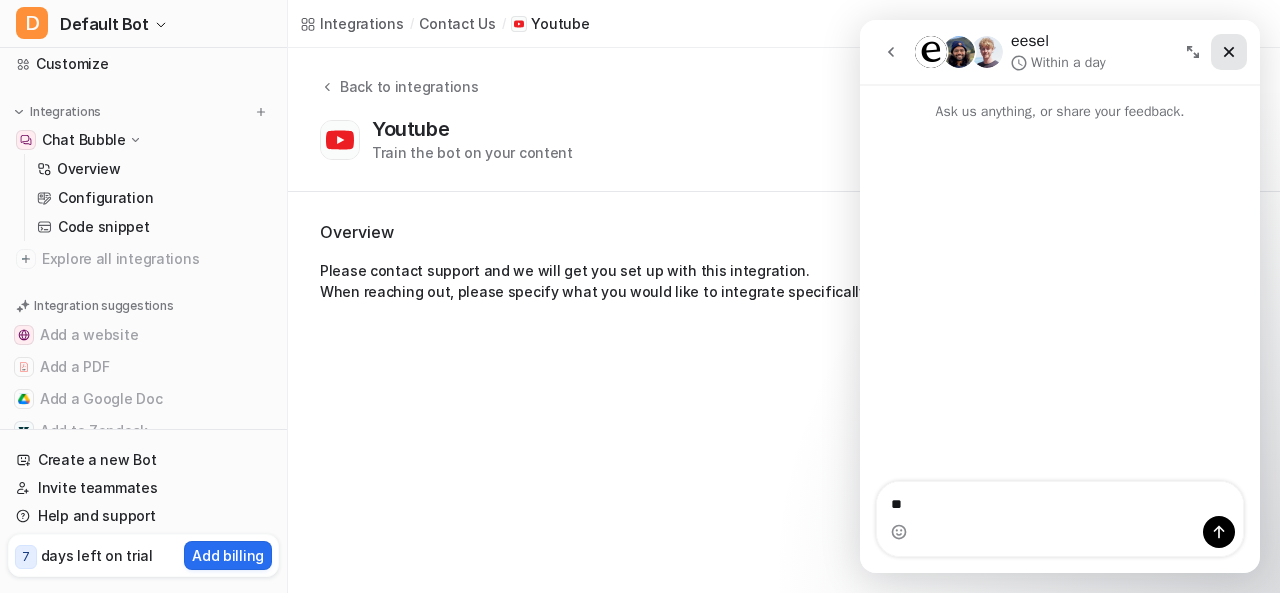 click at bounding box center (1229, 52) 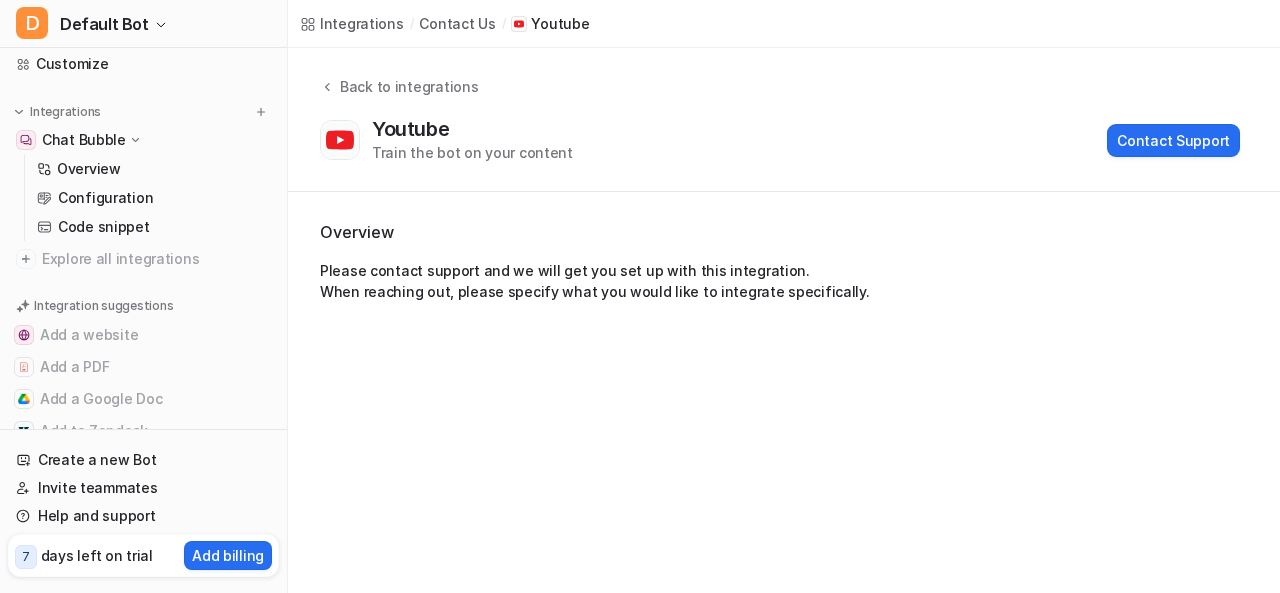 click on "contact us" at bounding box center [457, 23] 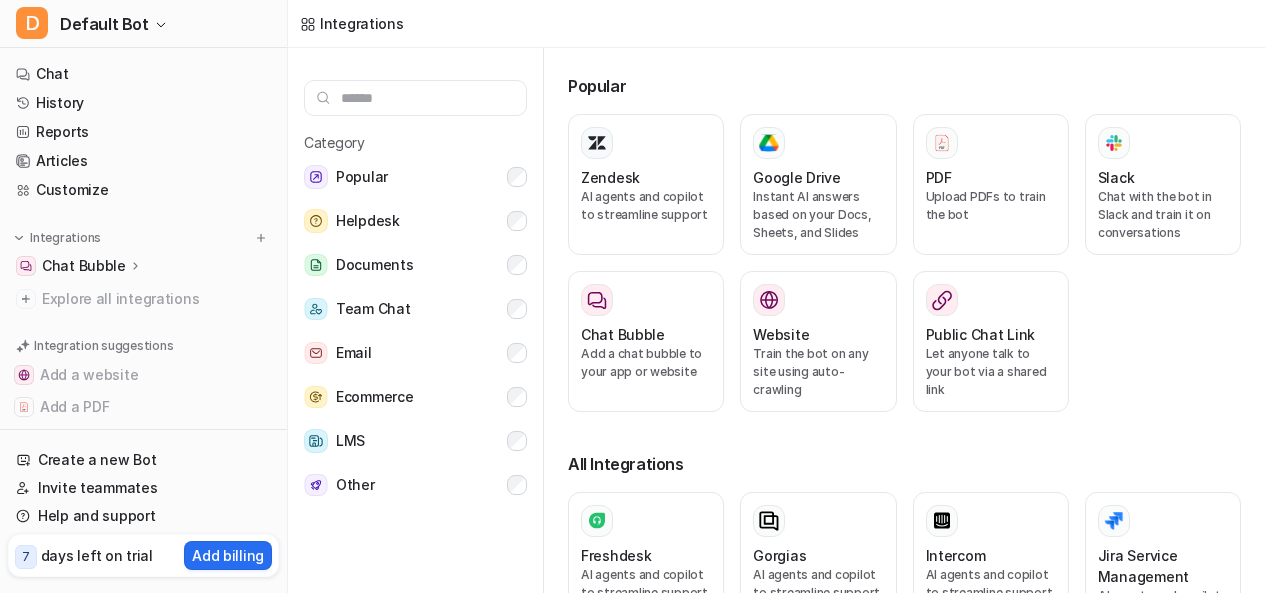 scroll, scrollTop: 0, scrollLeft: 0, axis: both 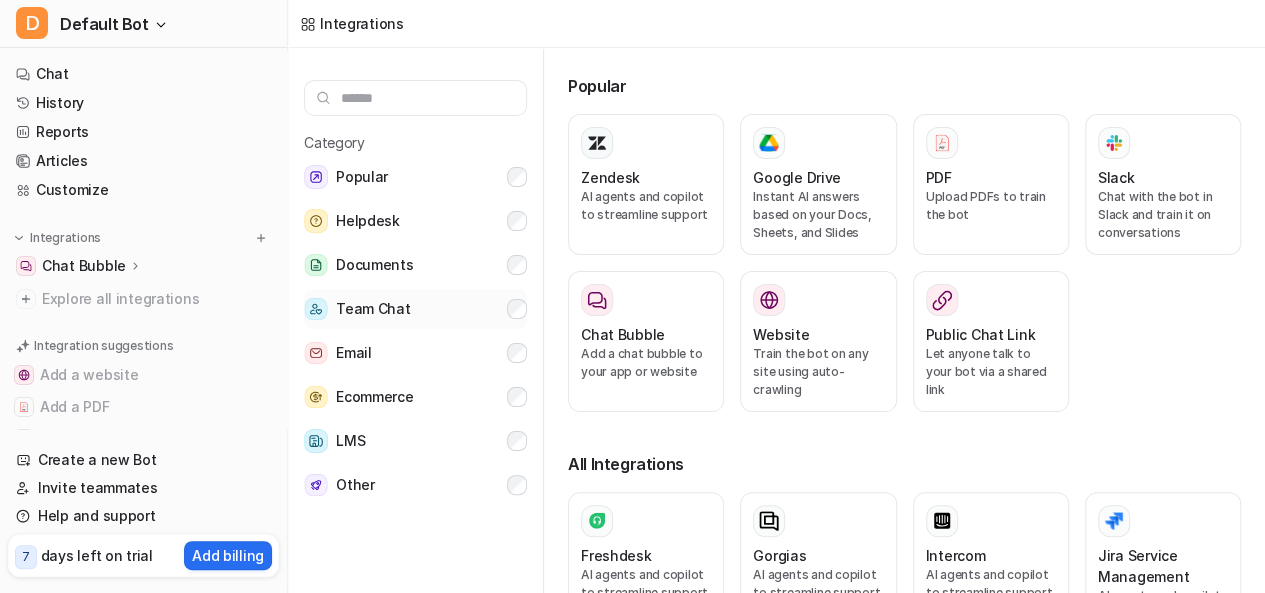 click on "Team Chat" at bounding box center [415, 309] 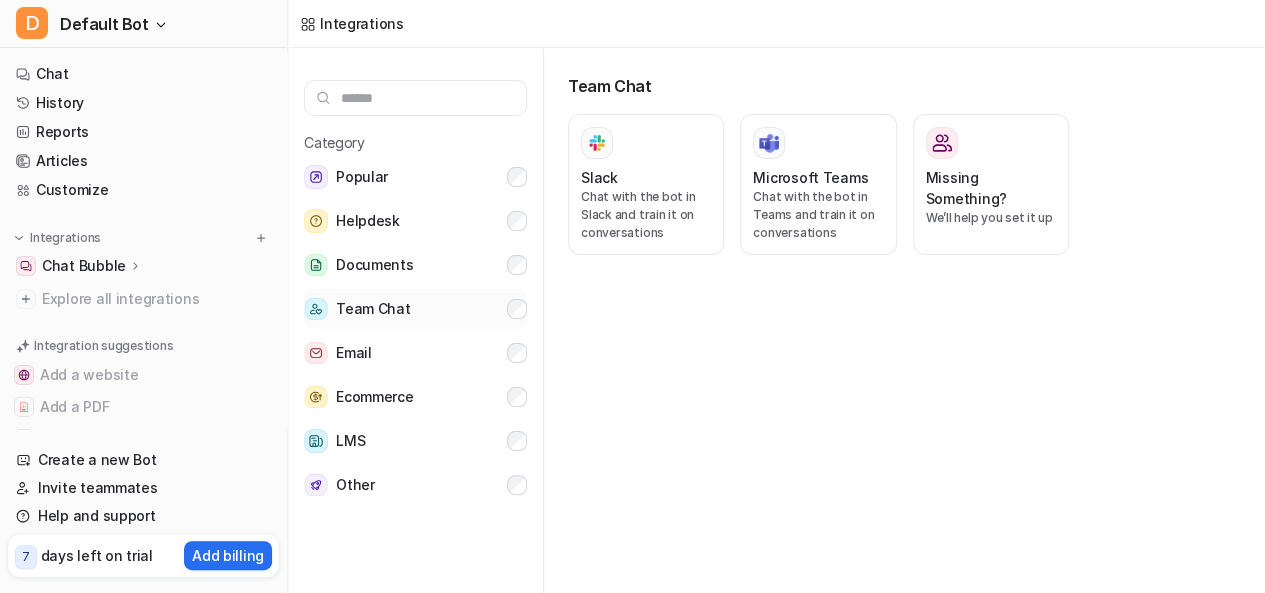 click on "Team Chat" at bounding box center [415, 309] 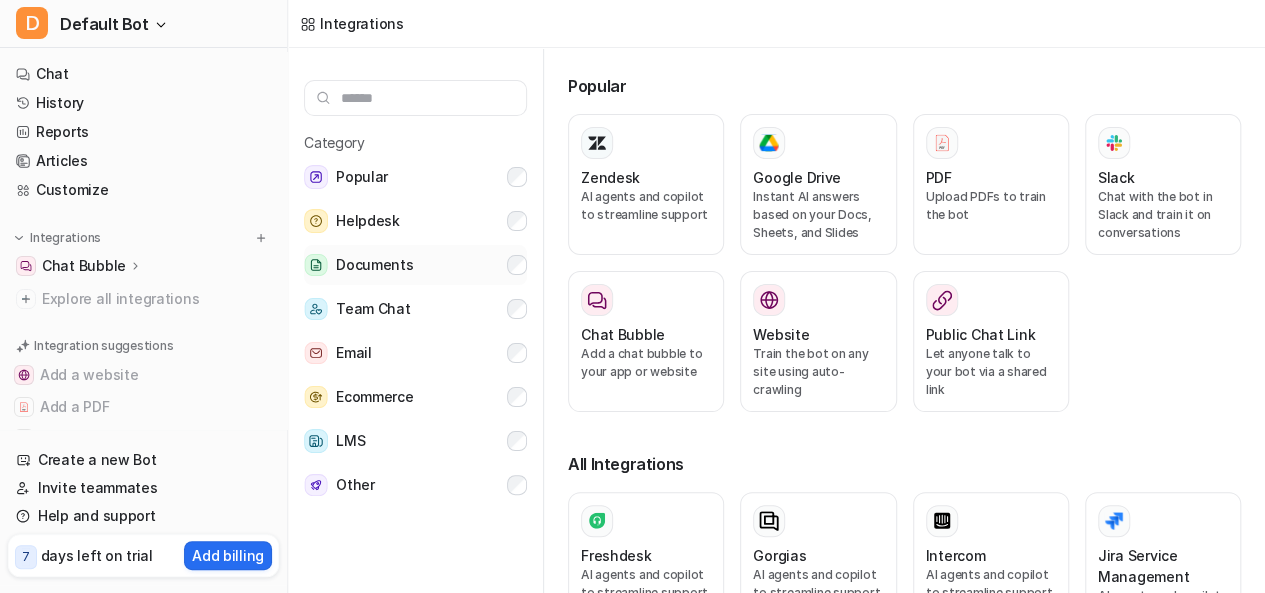 click on "Documents" at bounding box center [415, 265] 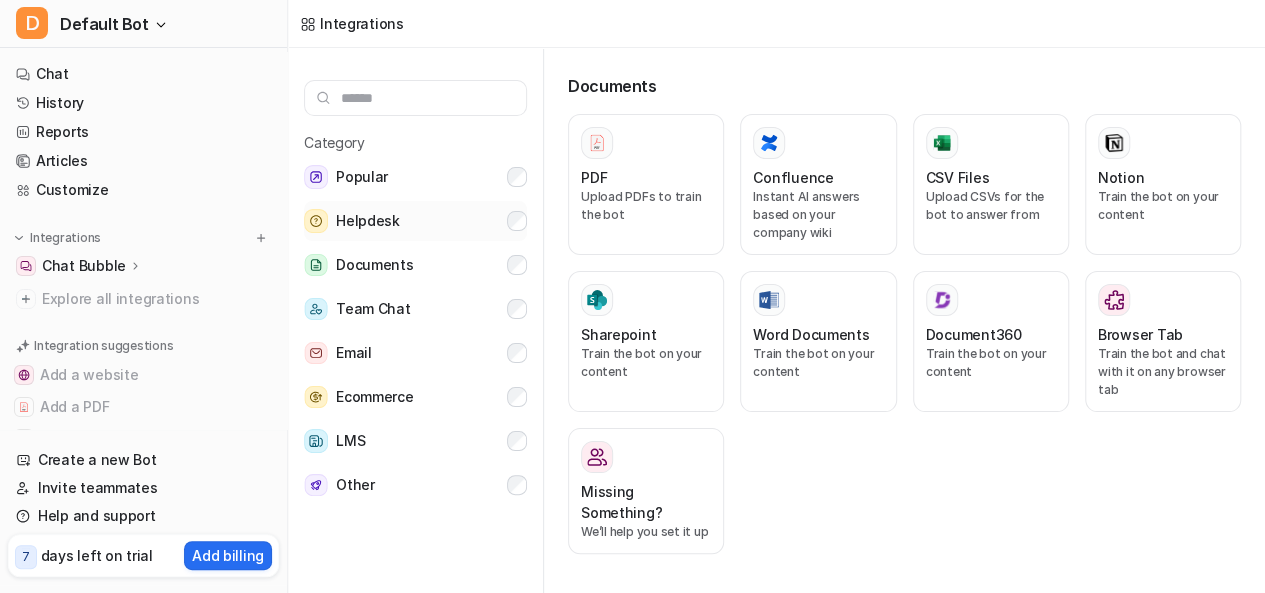 click on "Helpdesk" at bounding box center (415, 221) 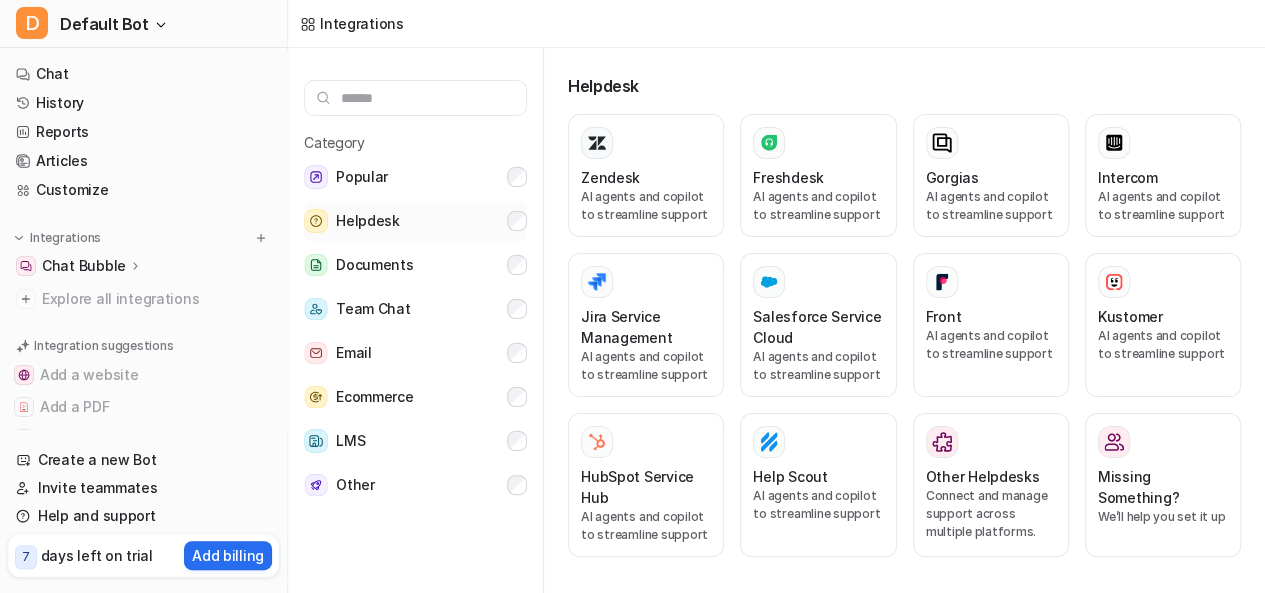 click on "Helpdesk" at bounding box center (415, 221) 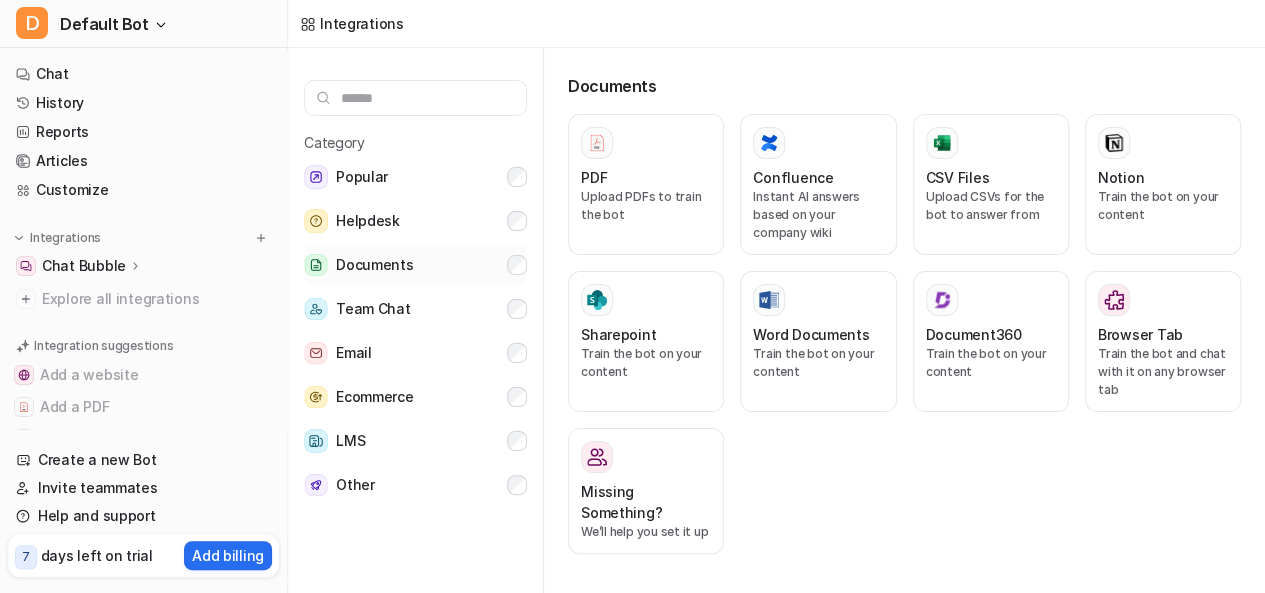 click on "Documents" at bounding box center (415, 265) 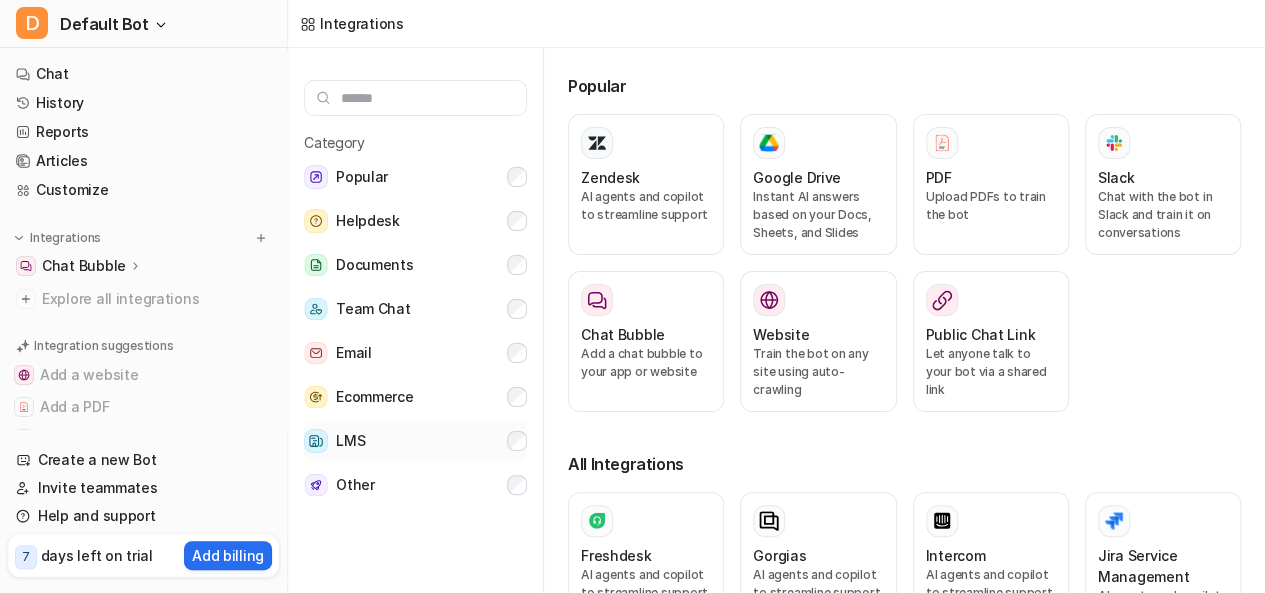 click on "LMS" at bounding box center (415, 441) 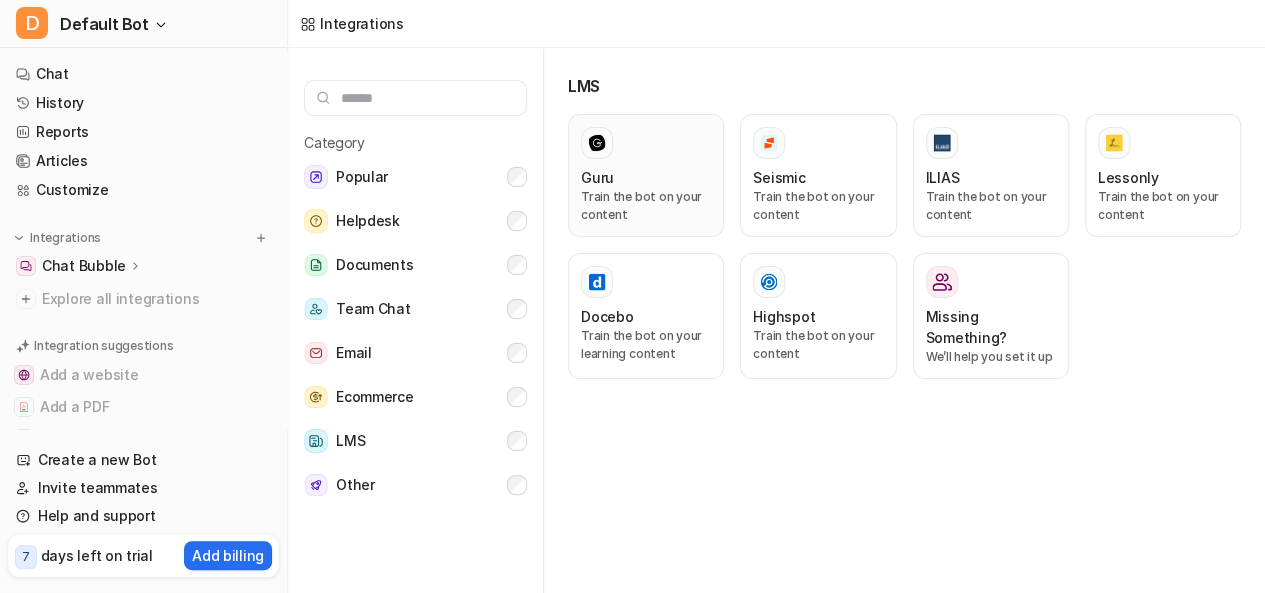 click on "Train the bot on your content" at bounding box center (646, 206) 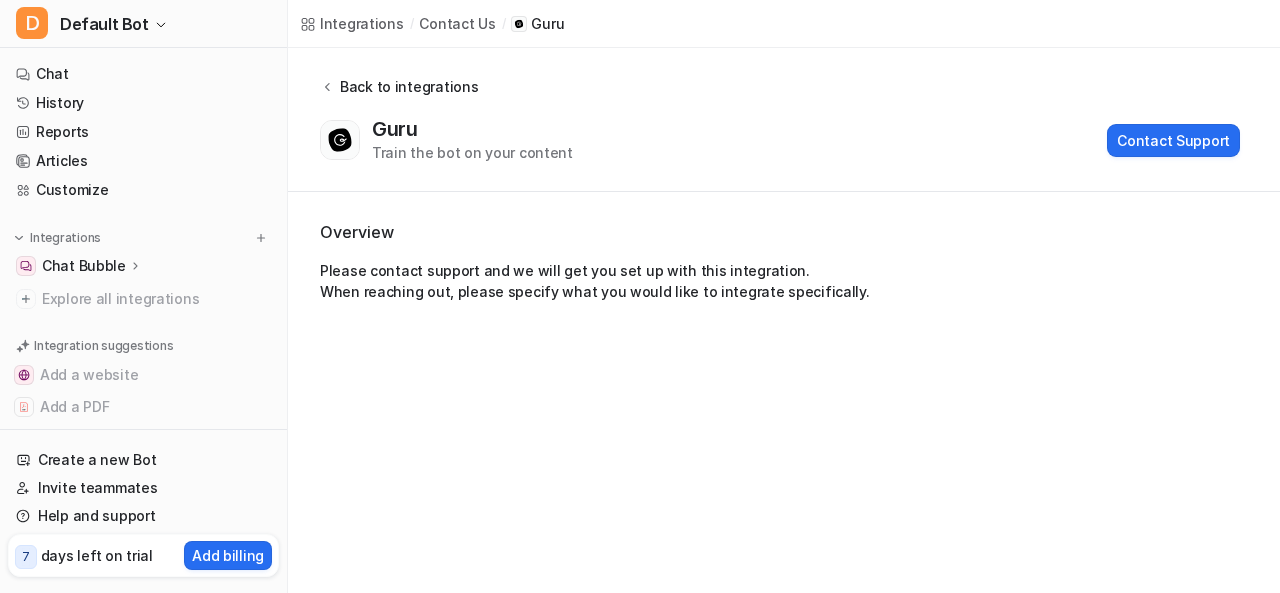 click on "Back to integrations" at bounding box center (406, 86) 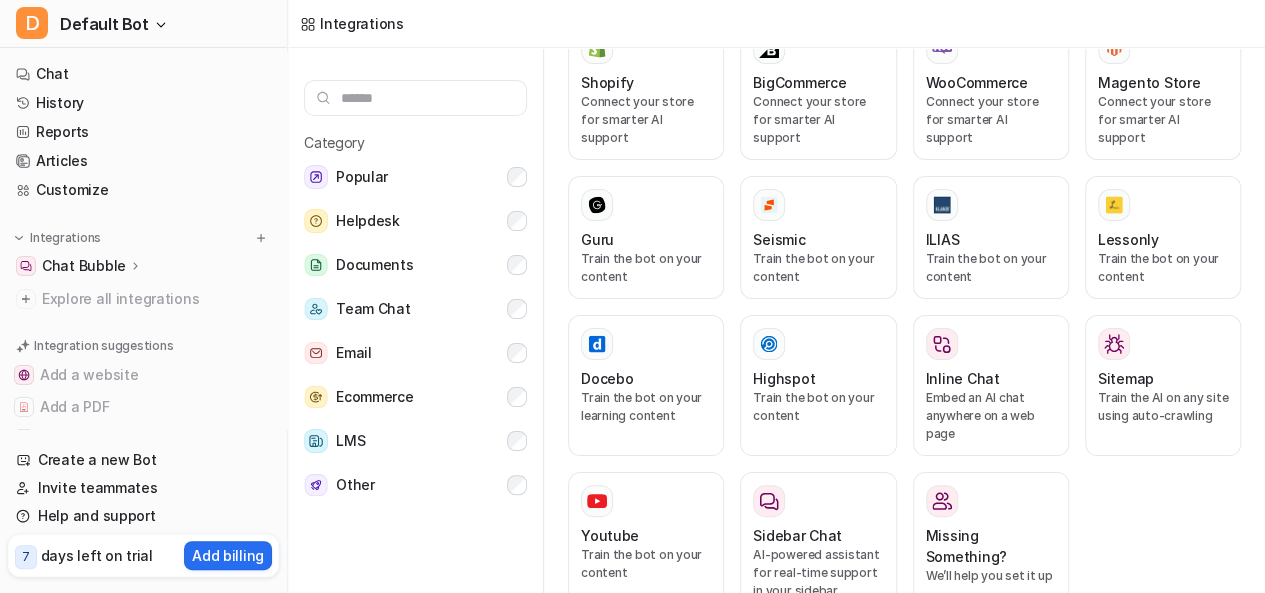 scroll, scrollTop: 1272, scrollLeft: 0, axis: vertical 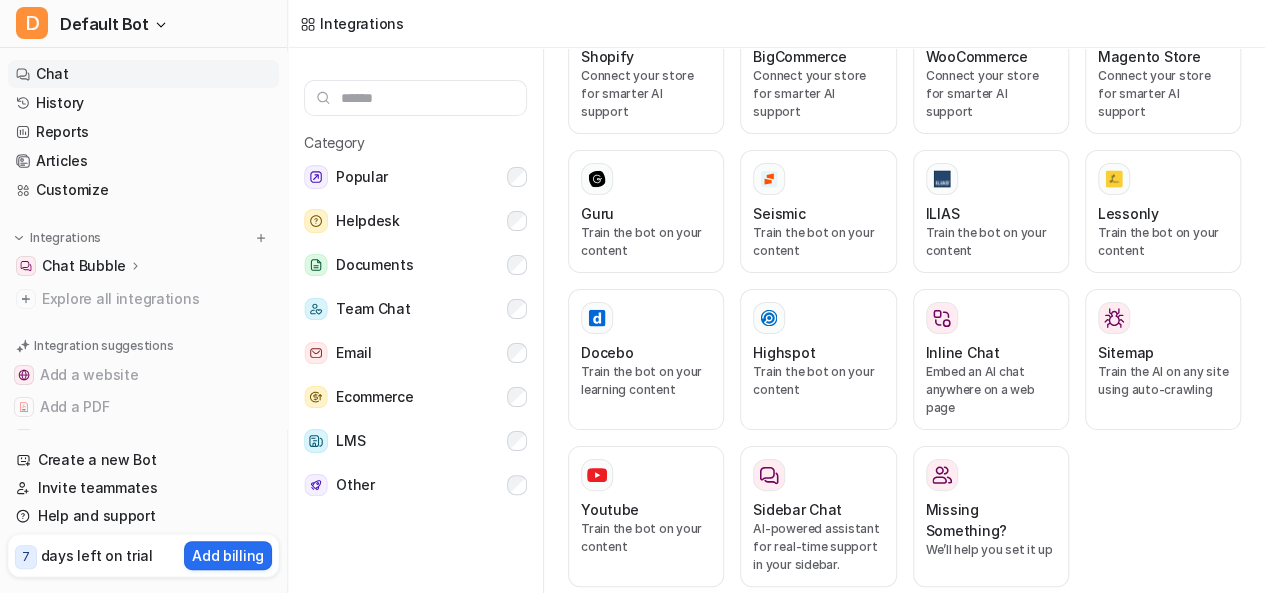 click on "Chat" at bounding box center (143, 74) 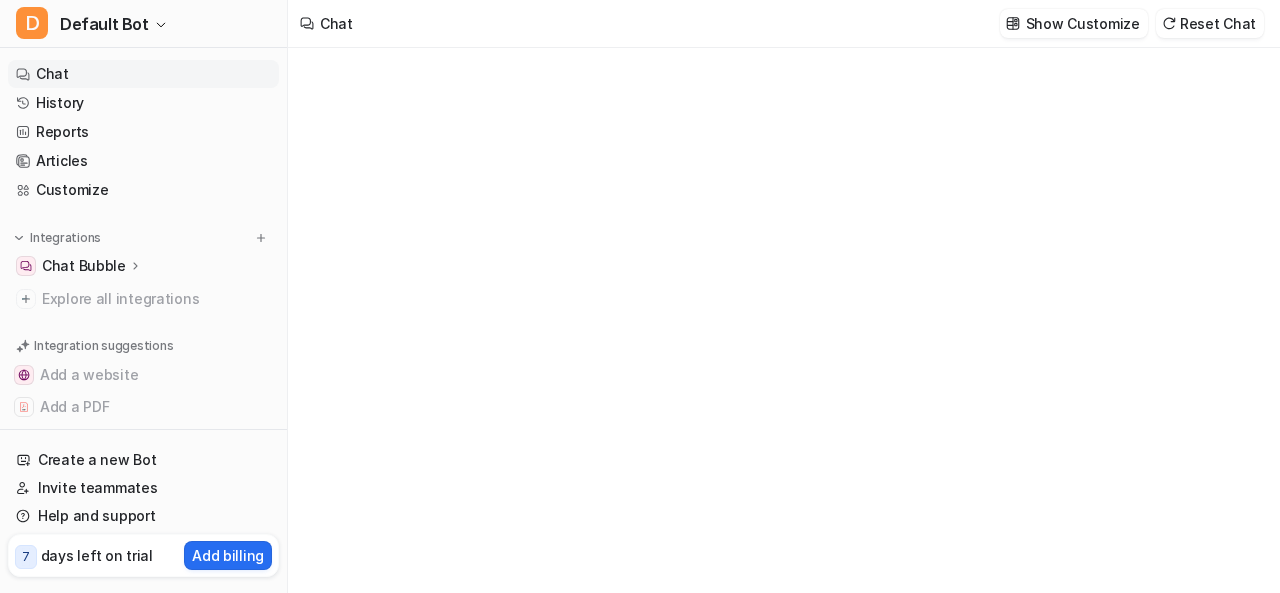 type on "**********" 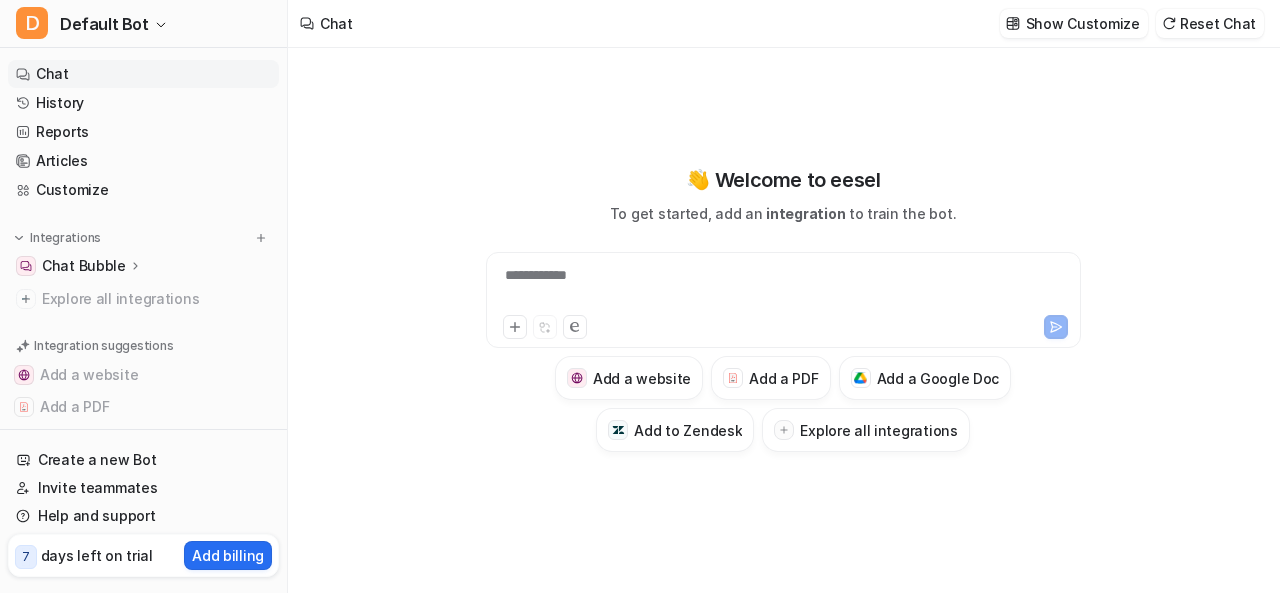 click on "**********" at bounding box center (784, 288) 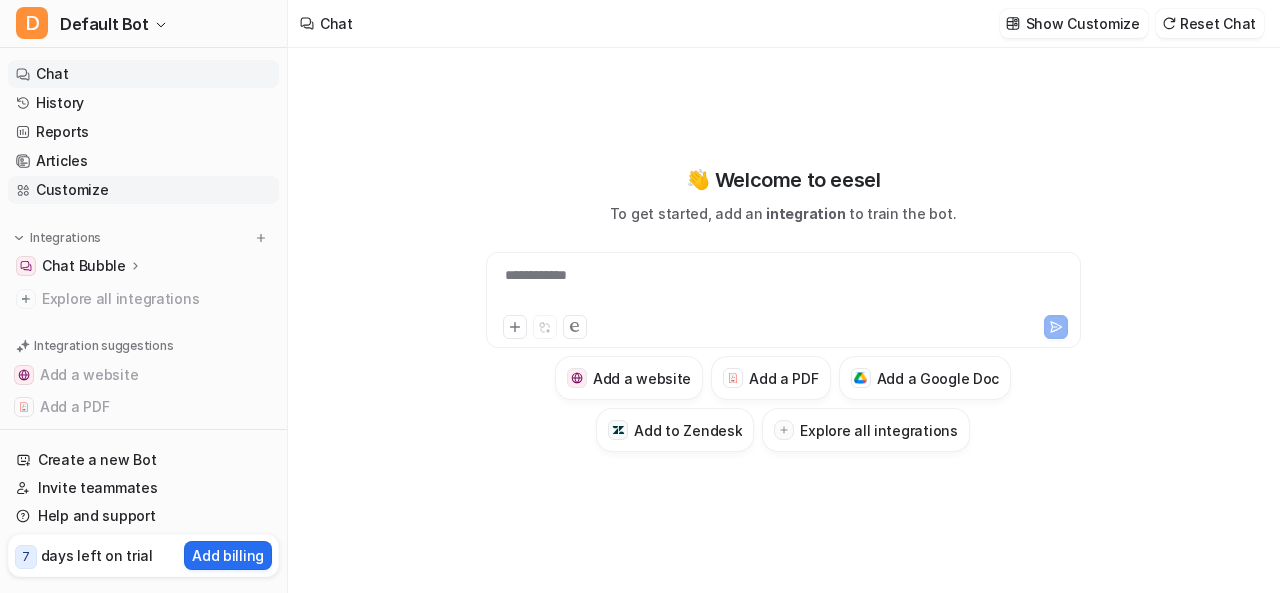 click on "Customize" at bounding box center [143, 190] 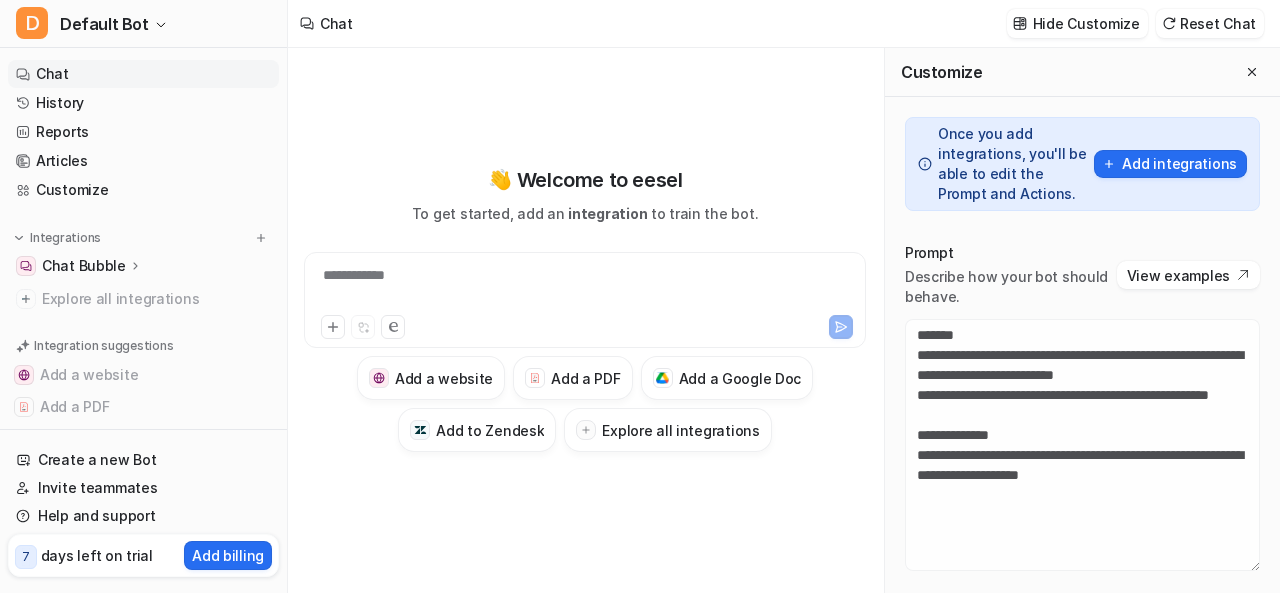 click on "**********" at bounding box center (585, 288) 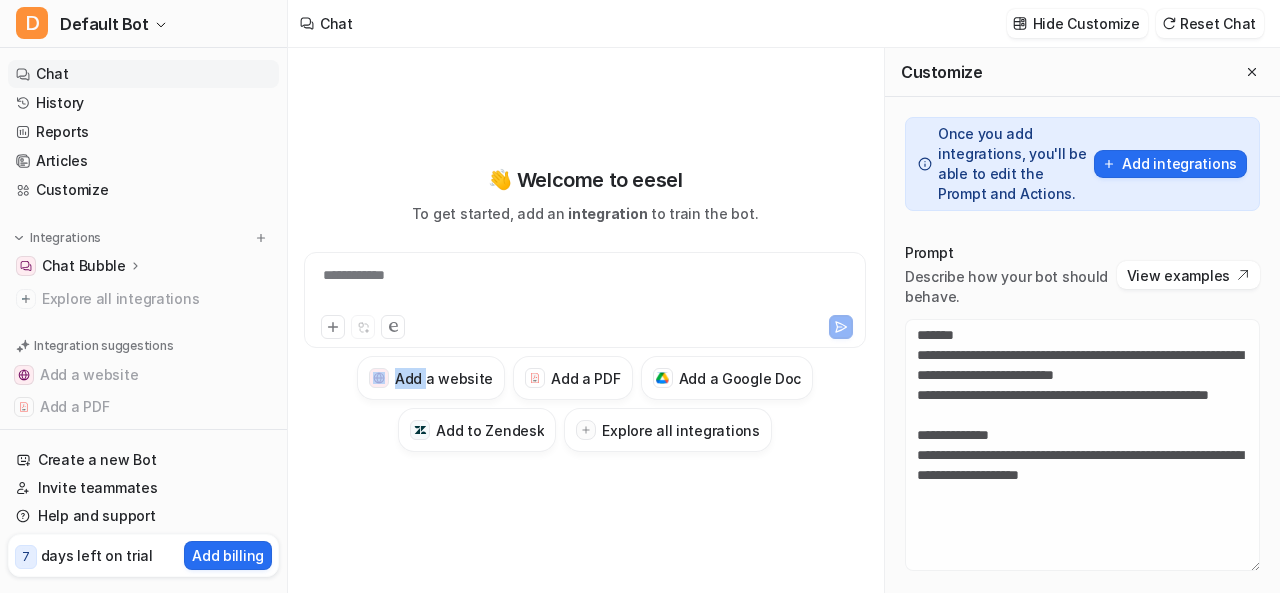 click at bounding box center (585, 325) 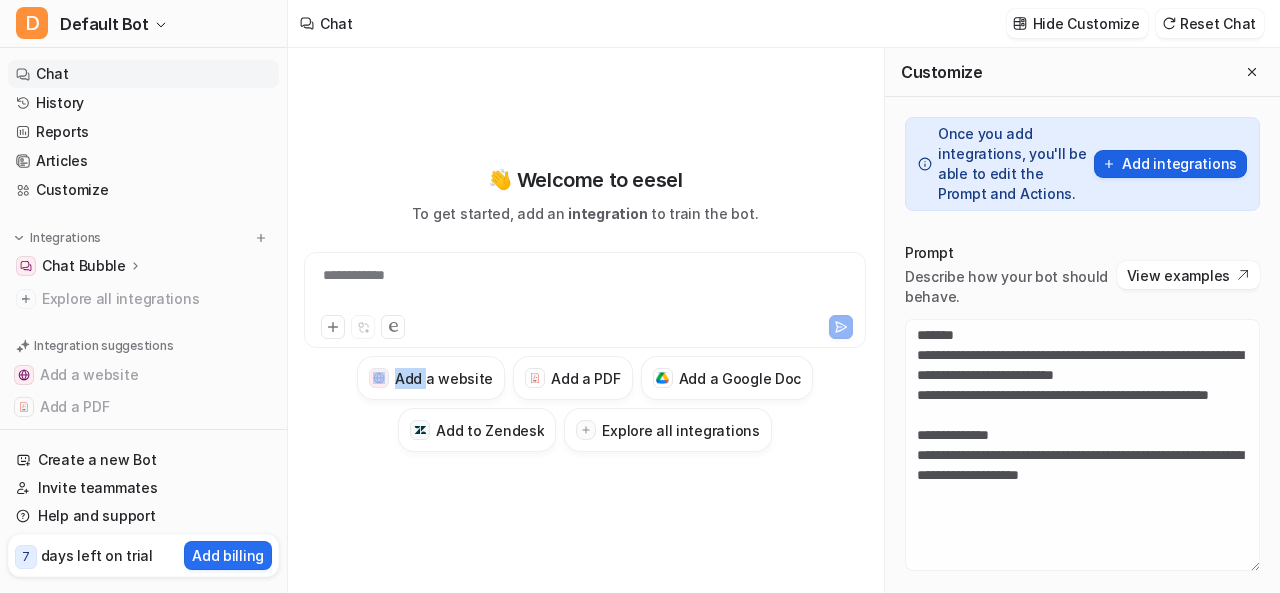 click on "Add integrations" at bounding box center (1170, 164) 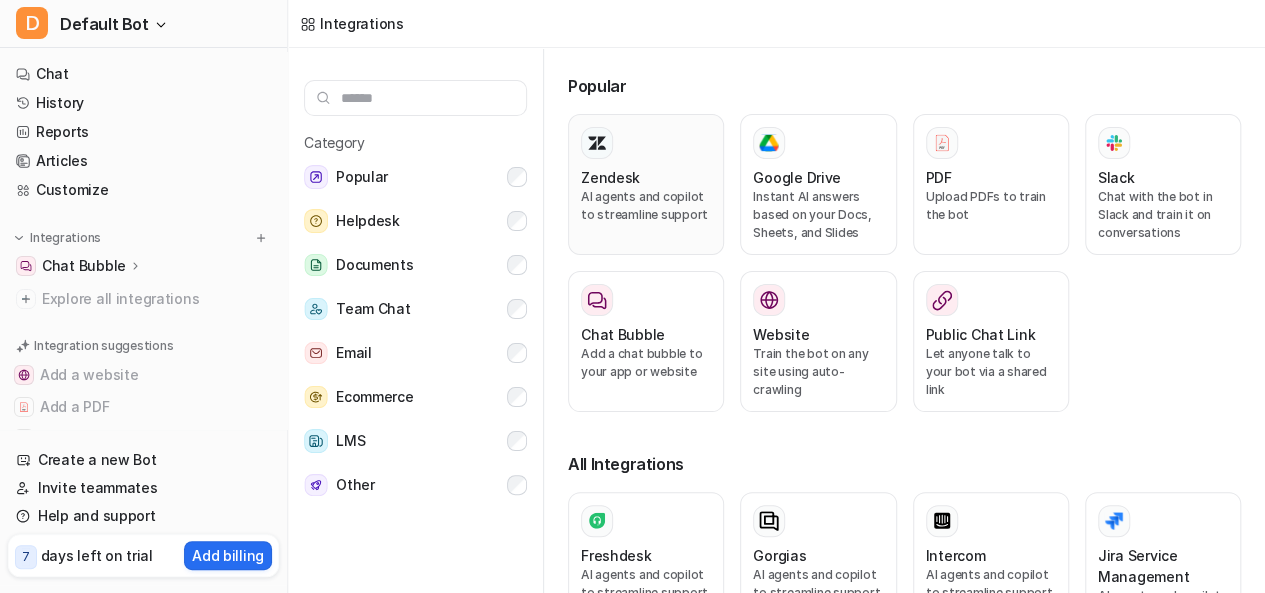 click on "Zendesk AI agents and copilot to streamline support" at bounding box center (646, 184) 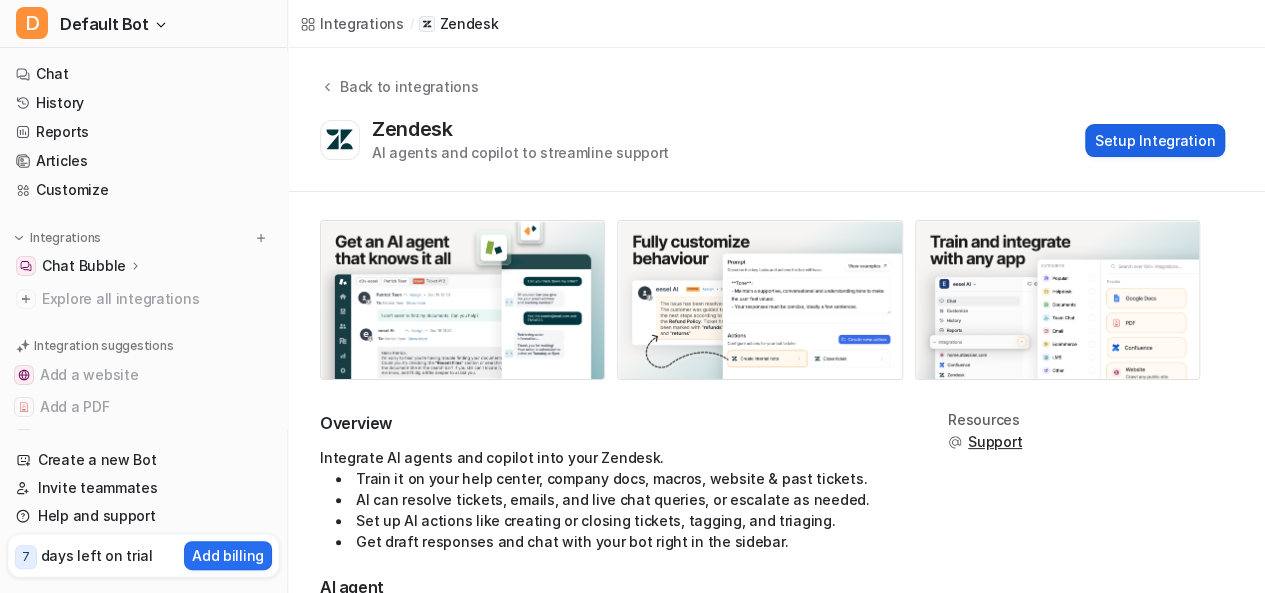 click on "Setup Integration" at bounding box center [1155, 140] 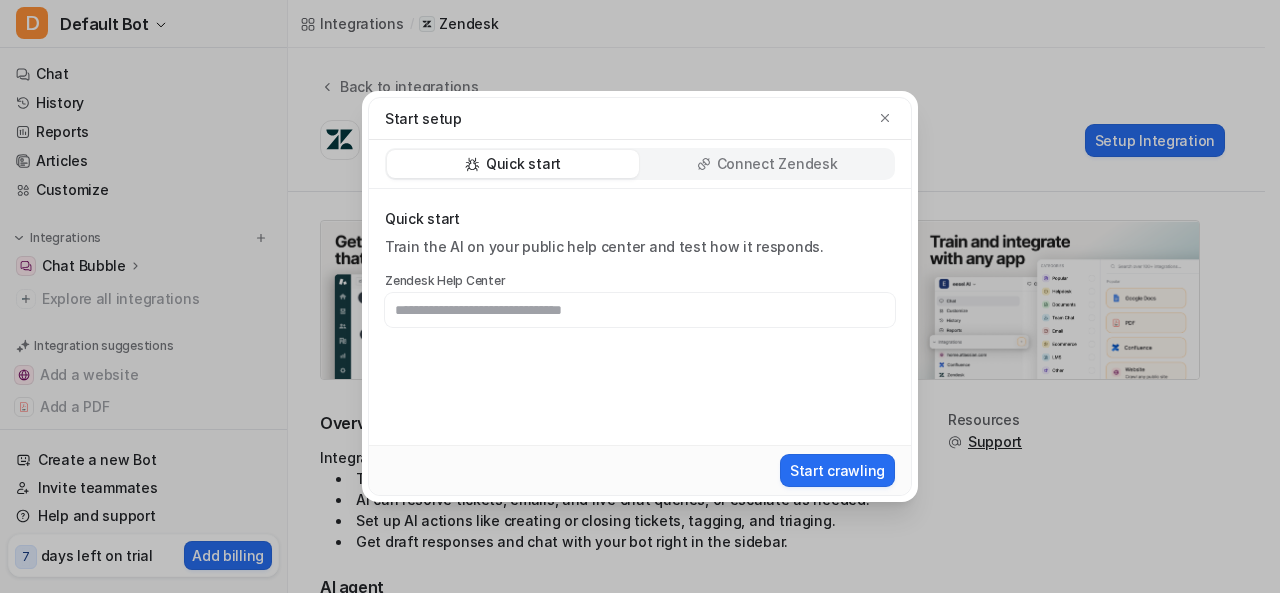 click at bounding box center (640, 310) 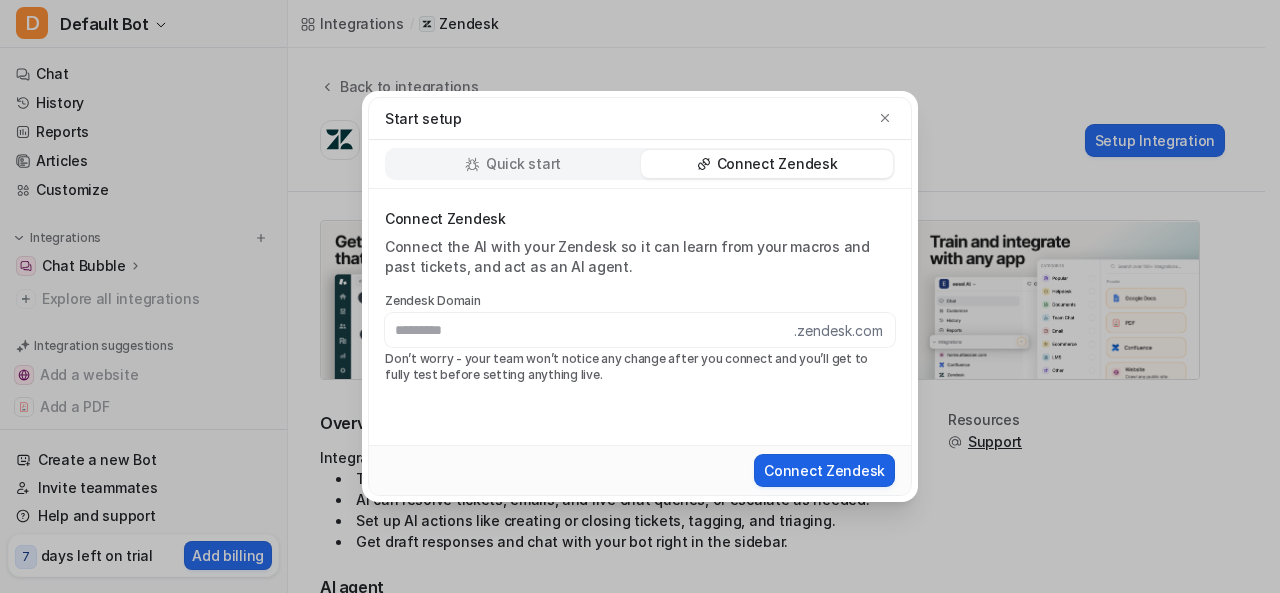 click on "Connect Zendesk" at bounding box center [824, 470] 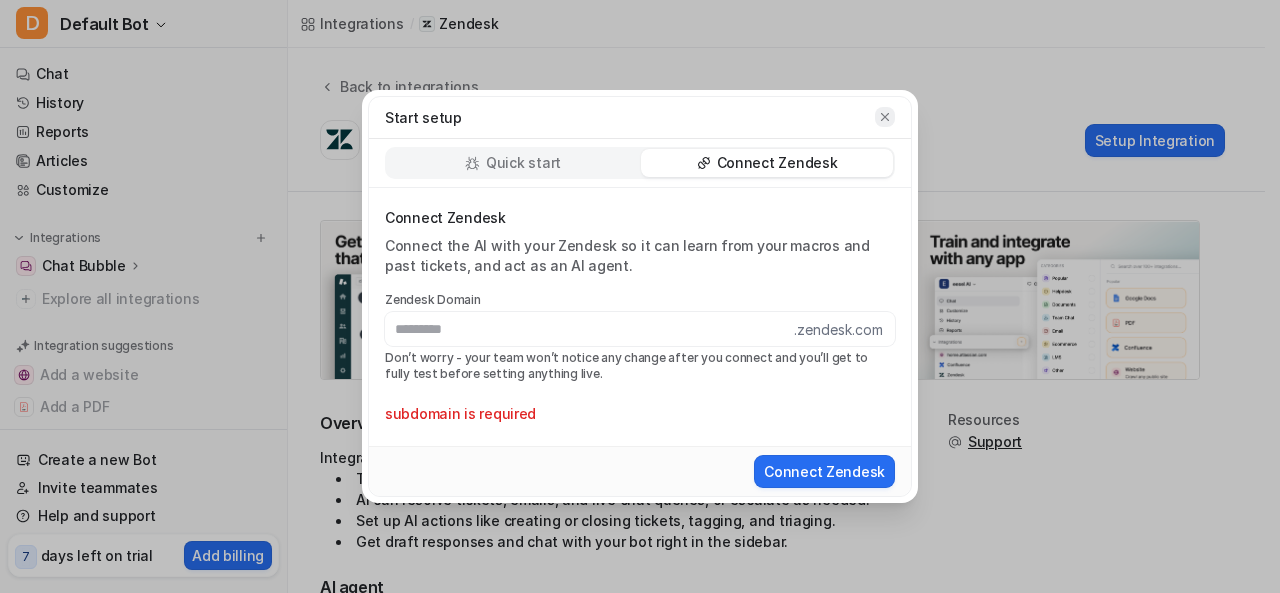 click 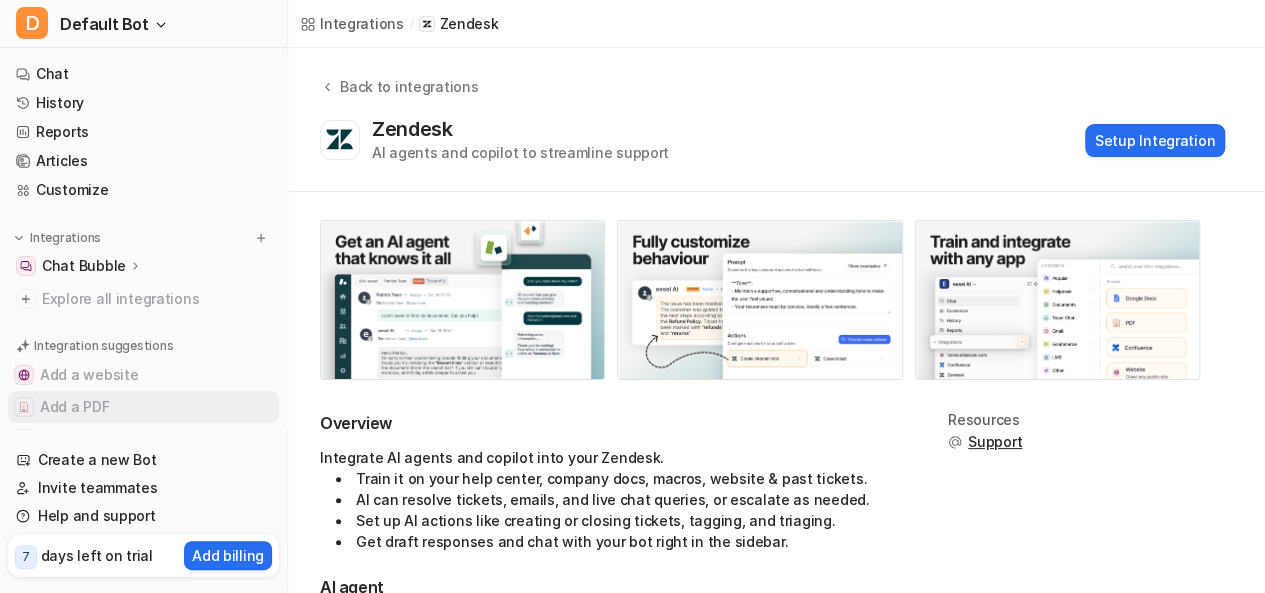 click on "Add a PDF" at bounding box center (143, 407) 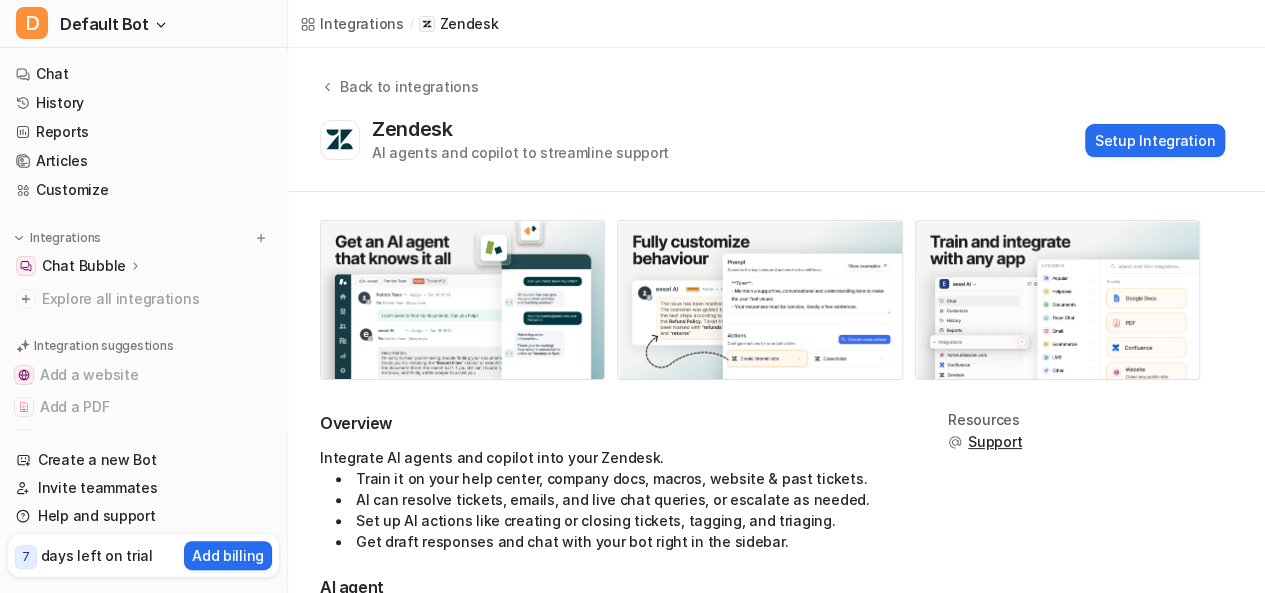 click on "Integrations / Zendesk" at bounding box center [399, 24] 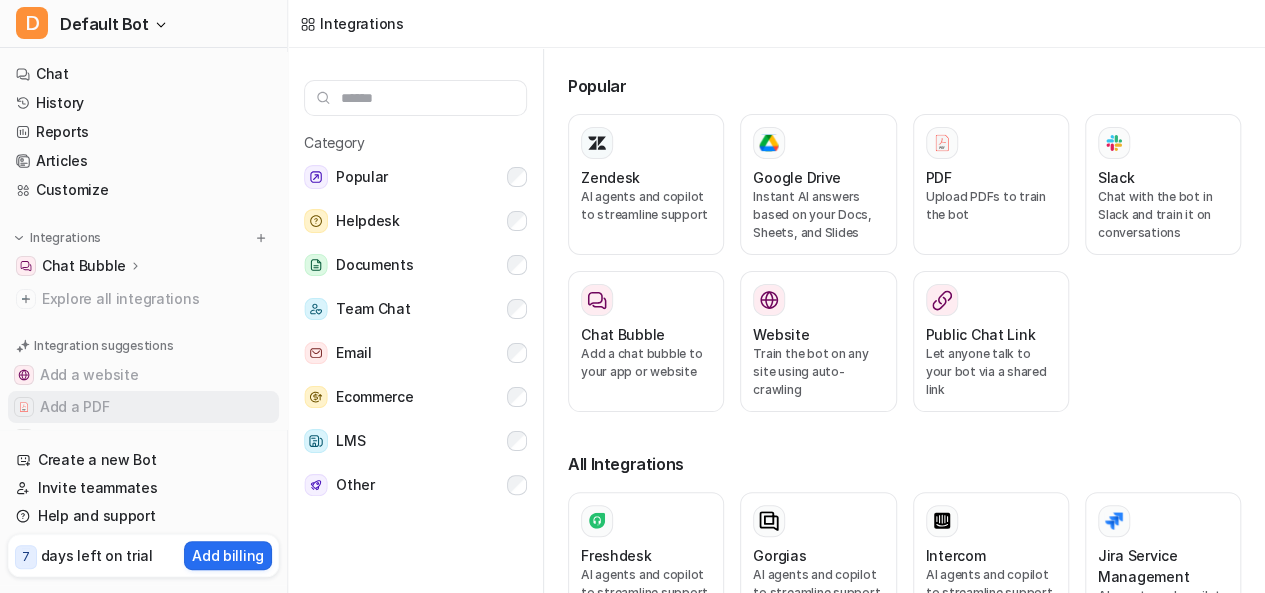 click on "Add a PDF" at bounding box center [143, 407] 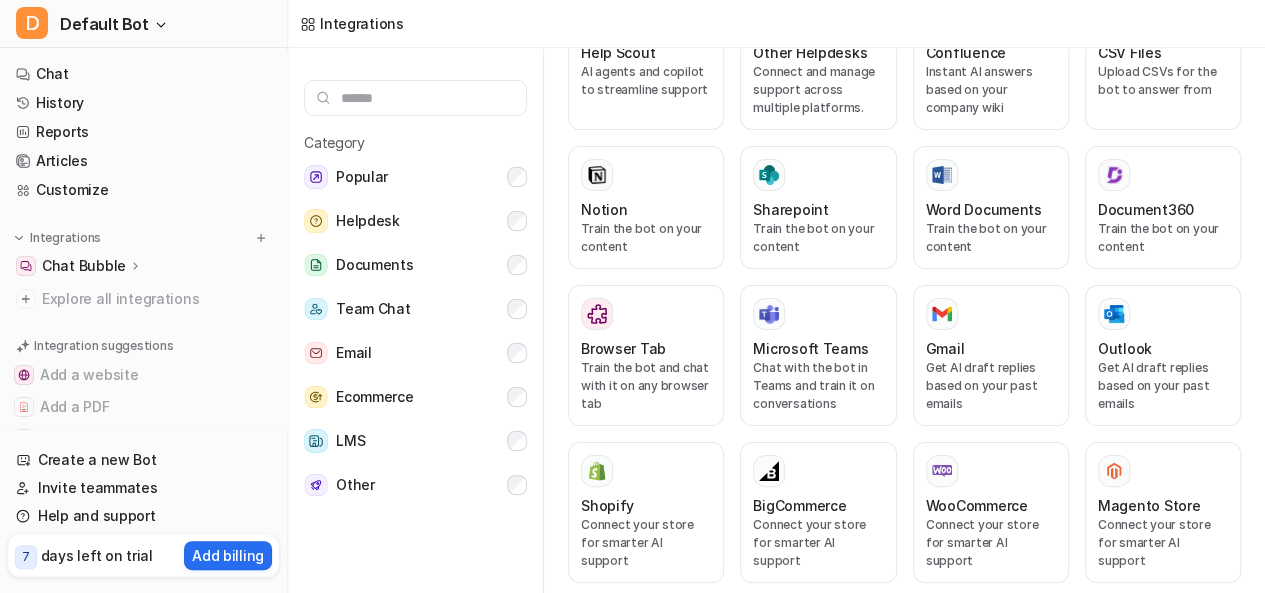 scroll, scrollTop: 813, scrollLeft: 0, axis: vertical 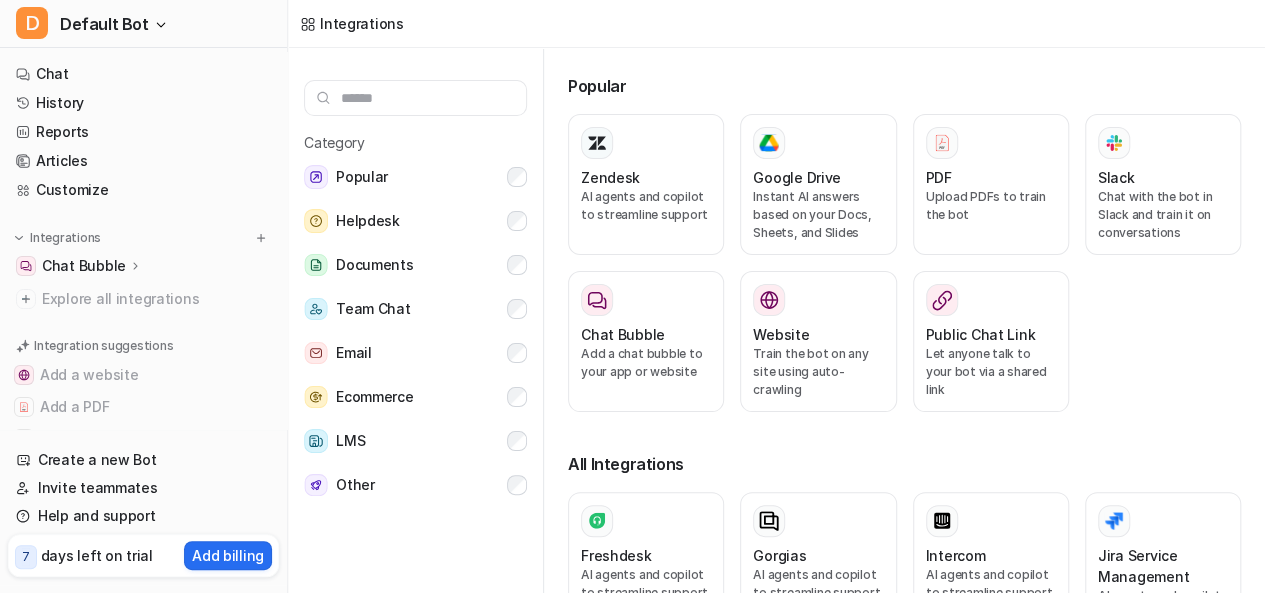 click on "Category" at bounding box center [415, 142] 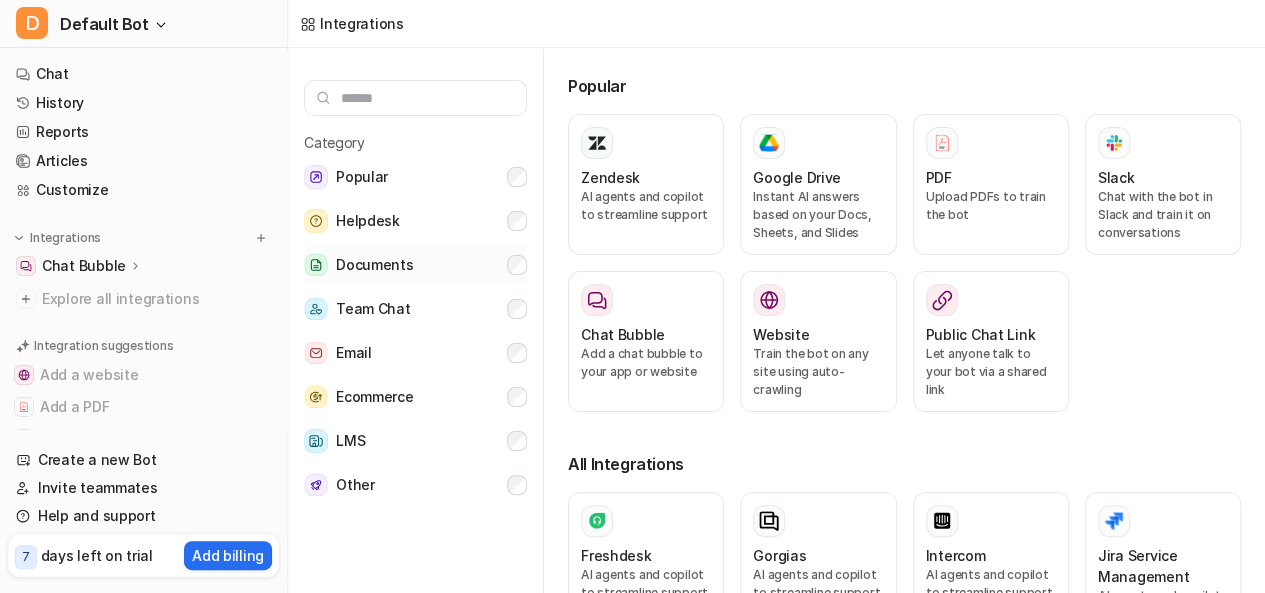 click on "Documents" at bounding box center (374, 265) 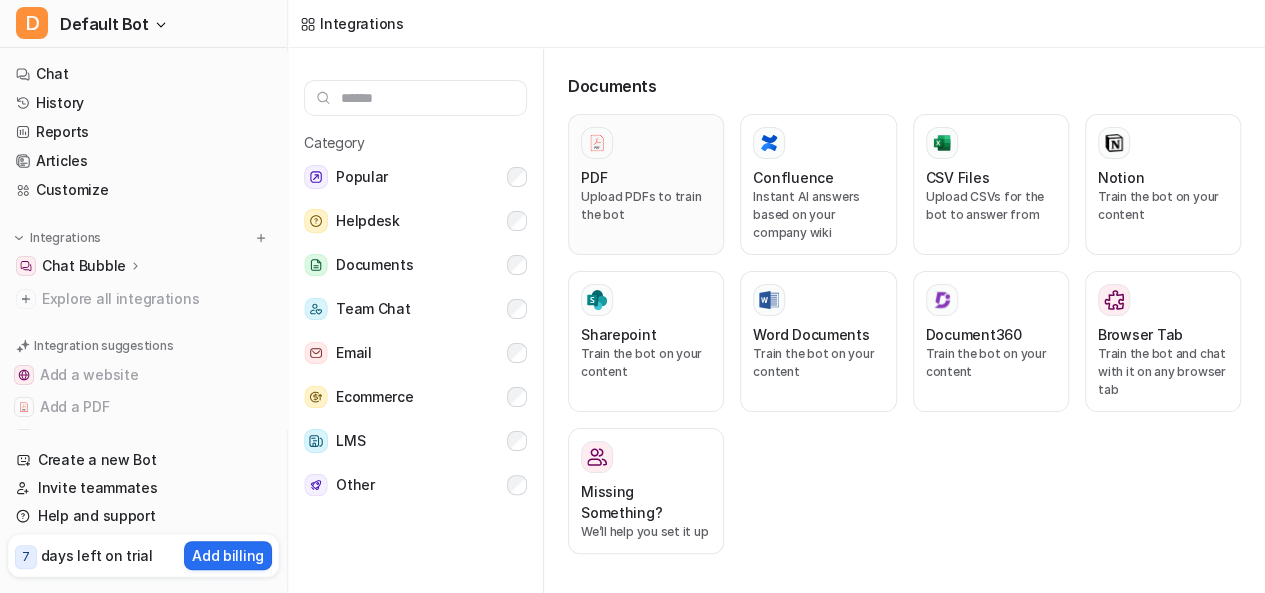click on "PDF Upload PDFs to train the bot" at bounding box center [646, 184] 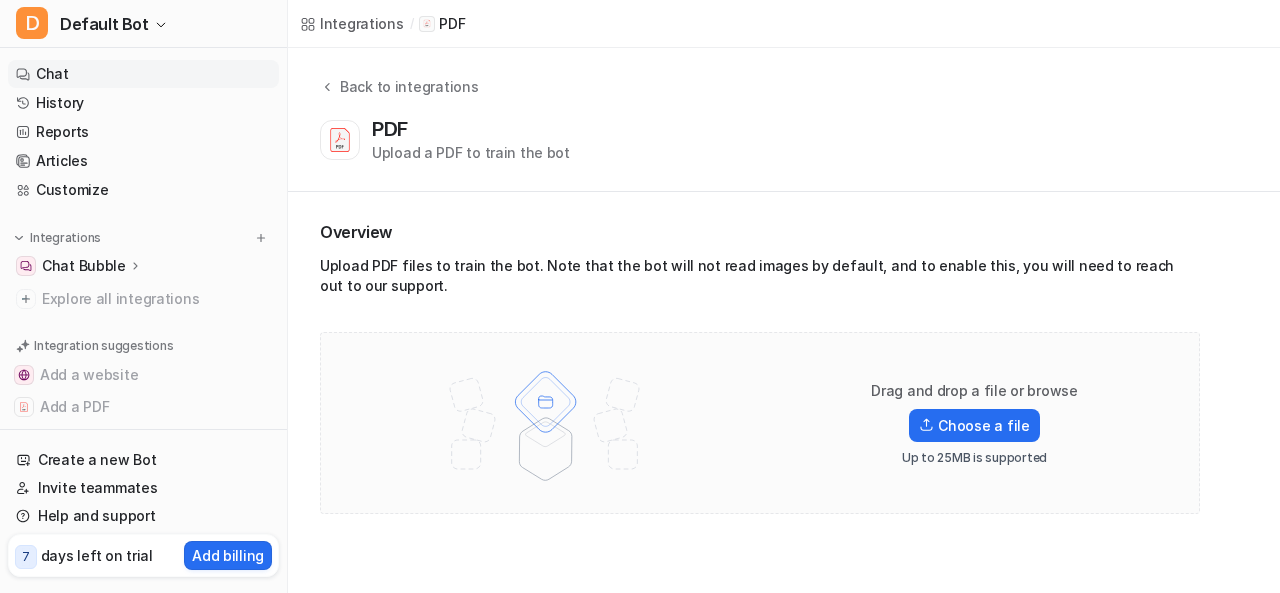 click on "Chat" at bounding box center (143, 74) 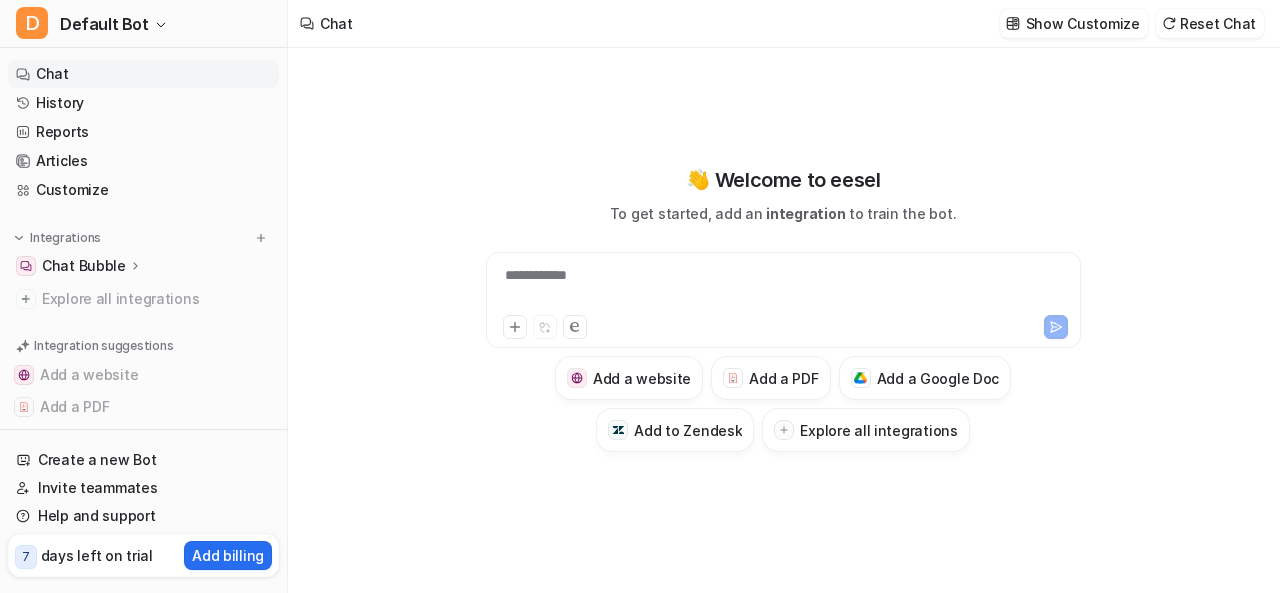 click on "**********" at bounding box center [784, 288] 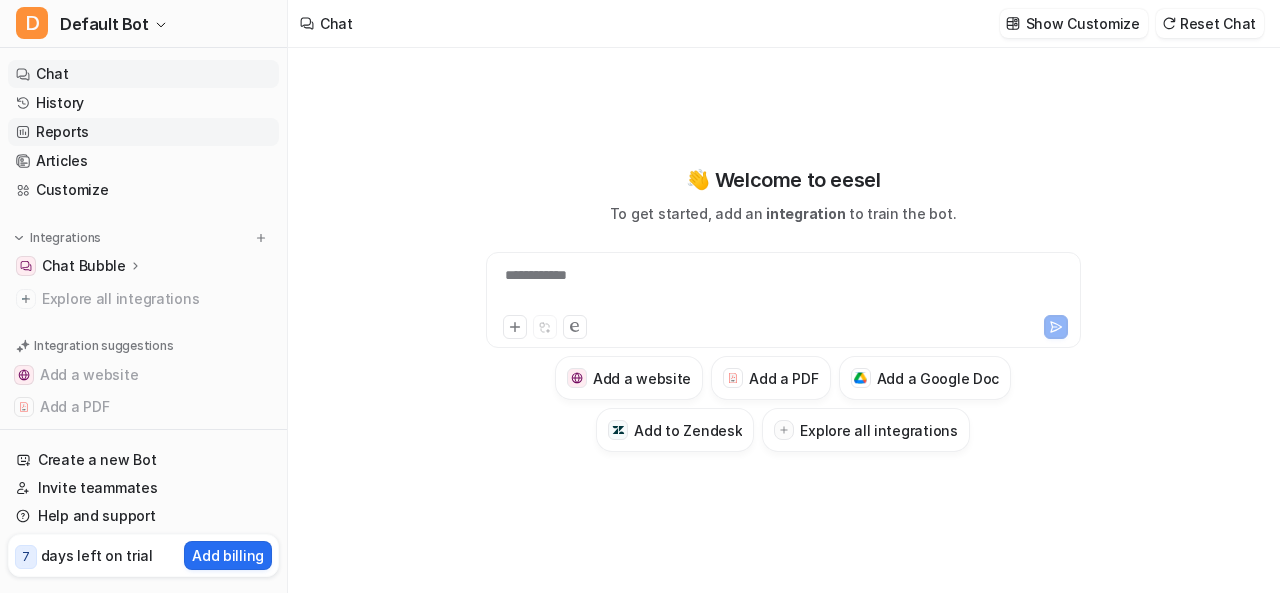 click on "Reports" at bounding box center [143, 132] 